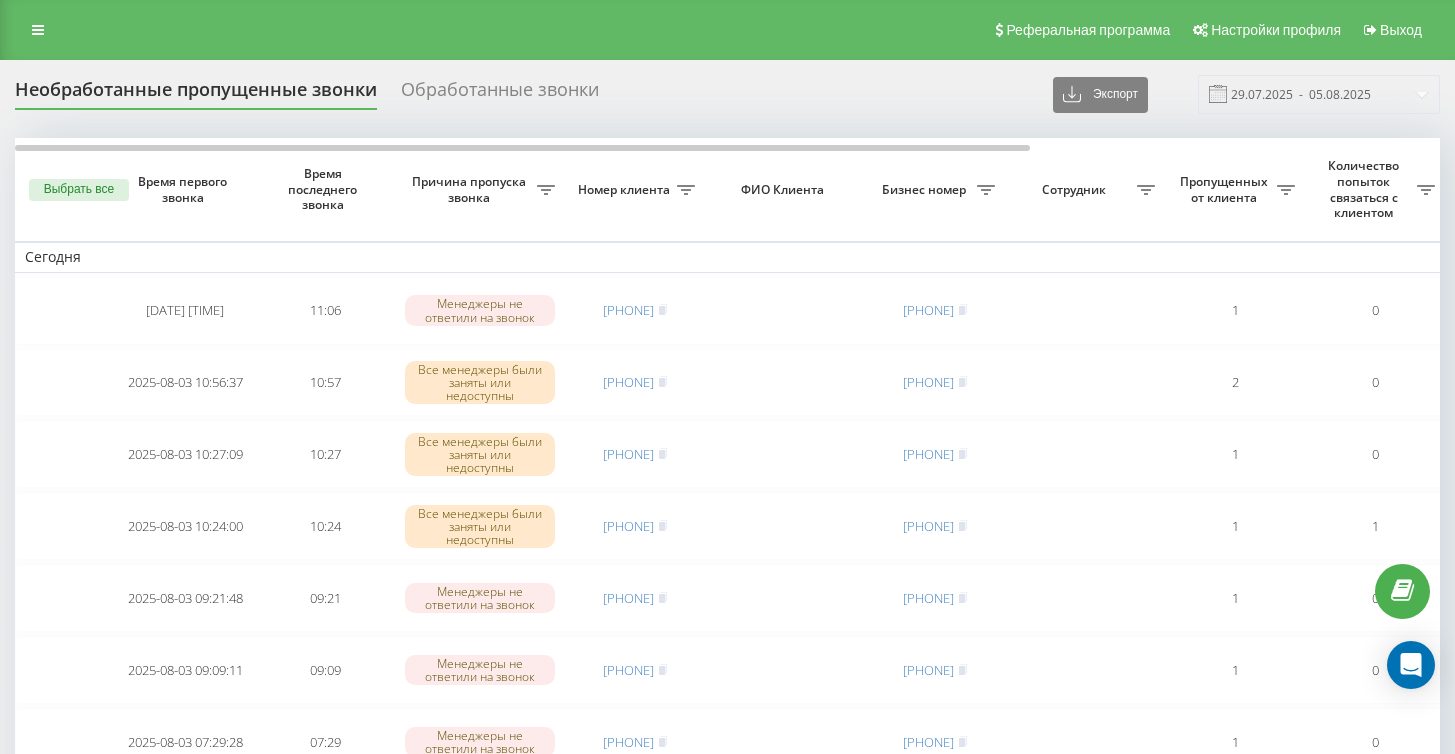 scroll, scrollTop: 0, scrollLeft: 0, axis: both 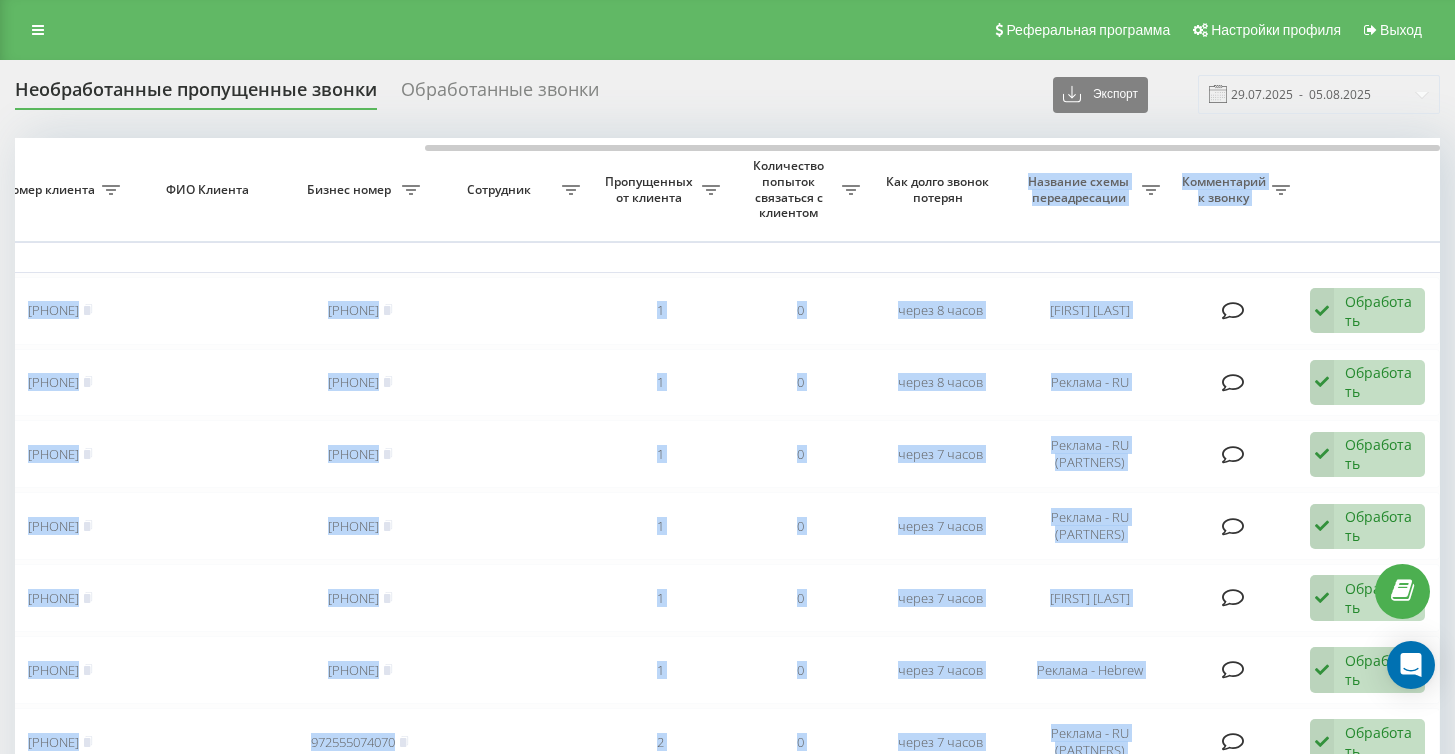 drag, startPoint x: 926, startPoint y: 182, endPoint x: 1041, endPoint y: 203, distance: 116.901665 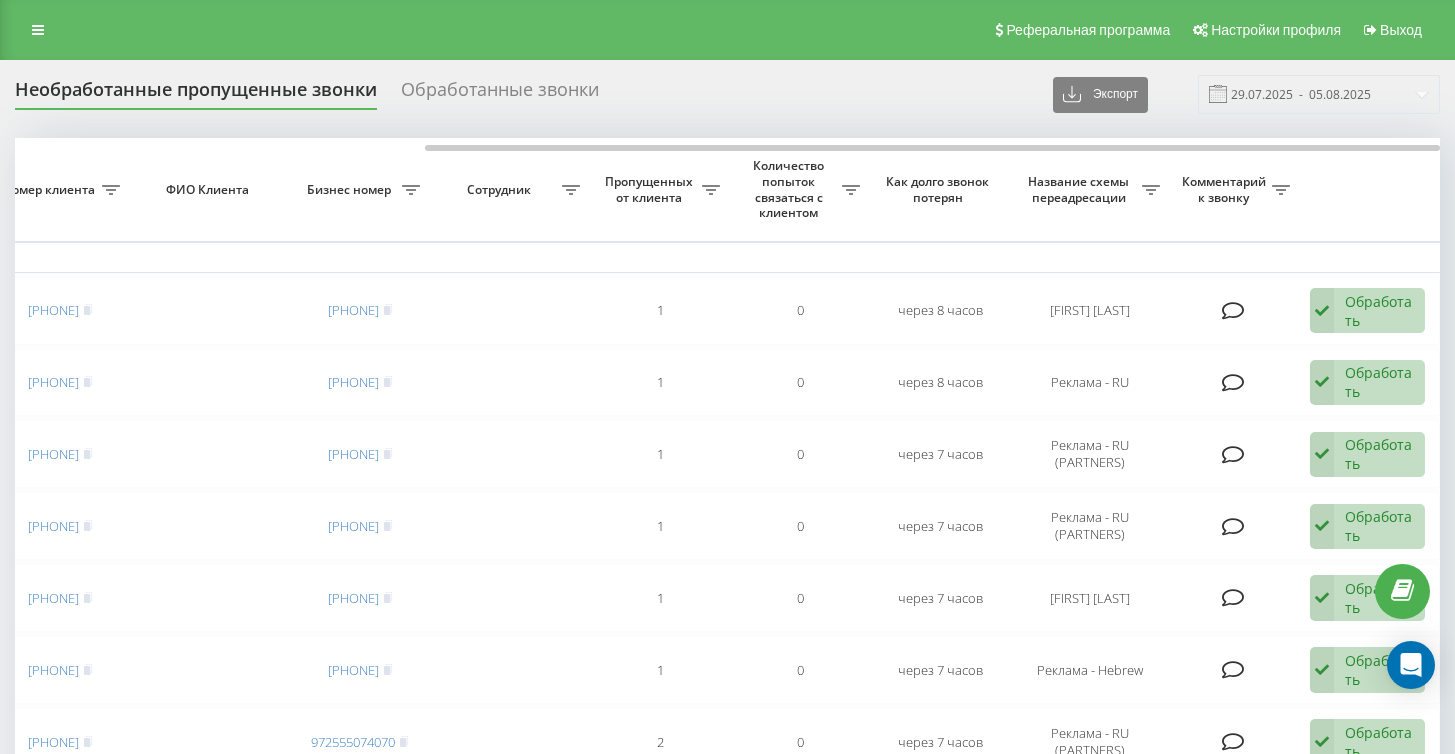 click on "Необработанные пропущенные звонки Обработанные звонки Экспорт .csv .xlsx 29.07.2025  -  05.08.2025" at bounding box center (727, 94) 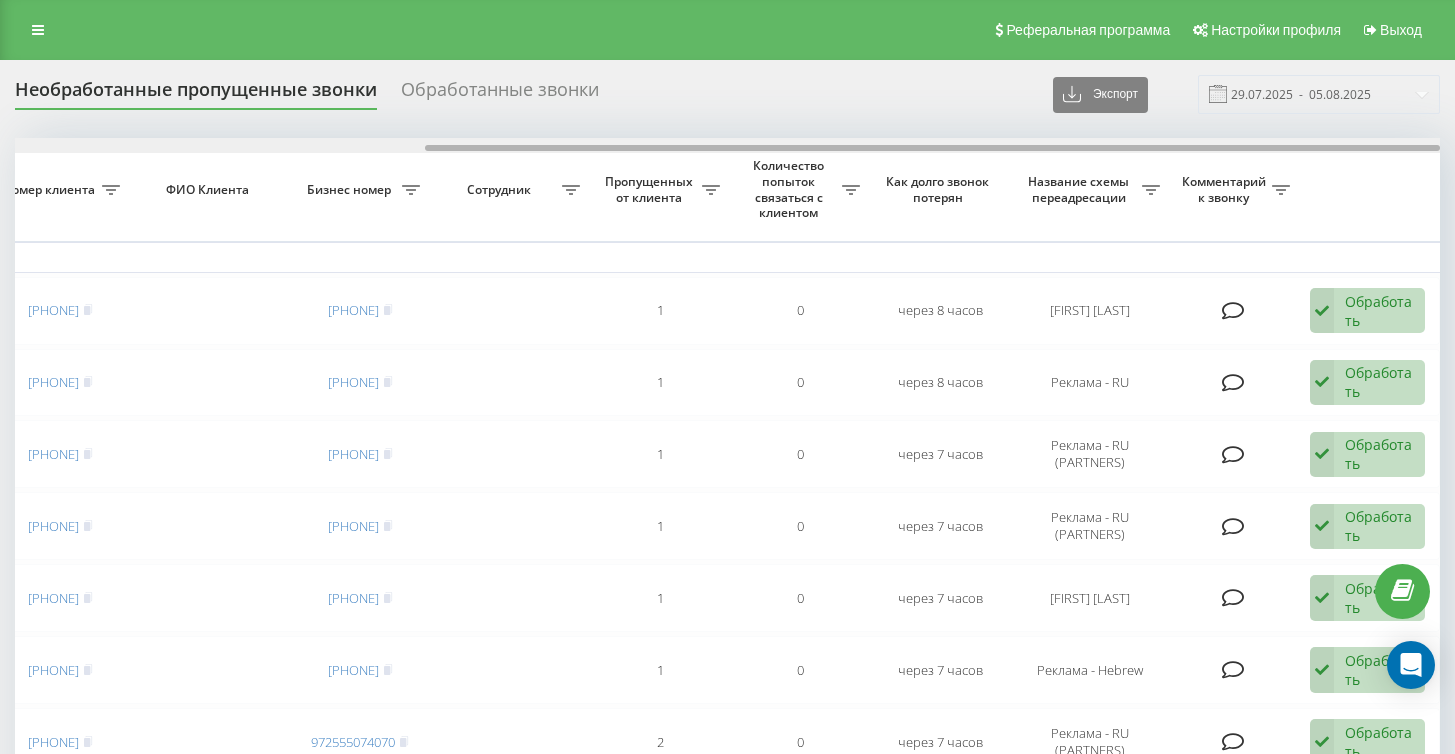 drag, startPoint x: 695, startPoint y: 183, endPoint x: 529, endPoint y: 183, distance: 166 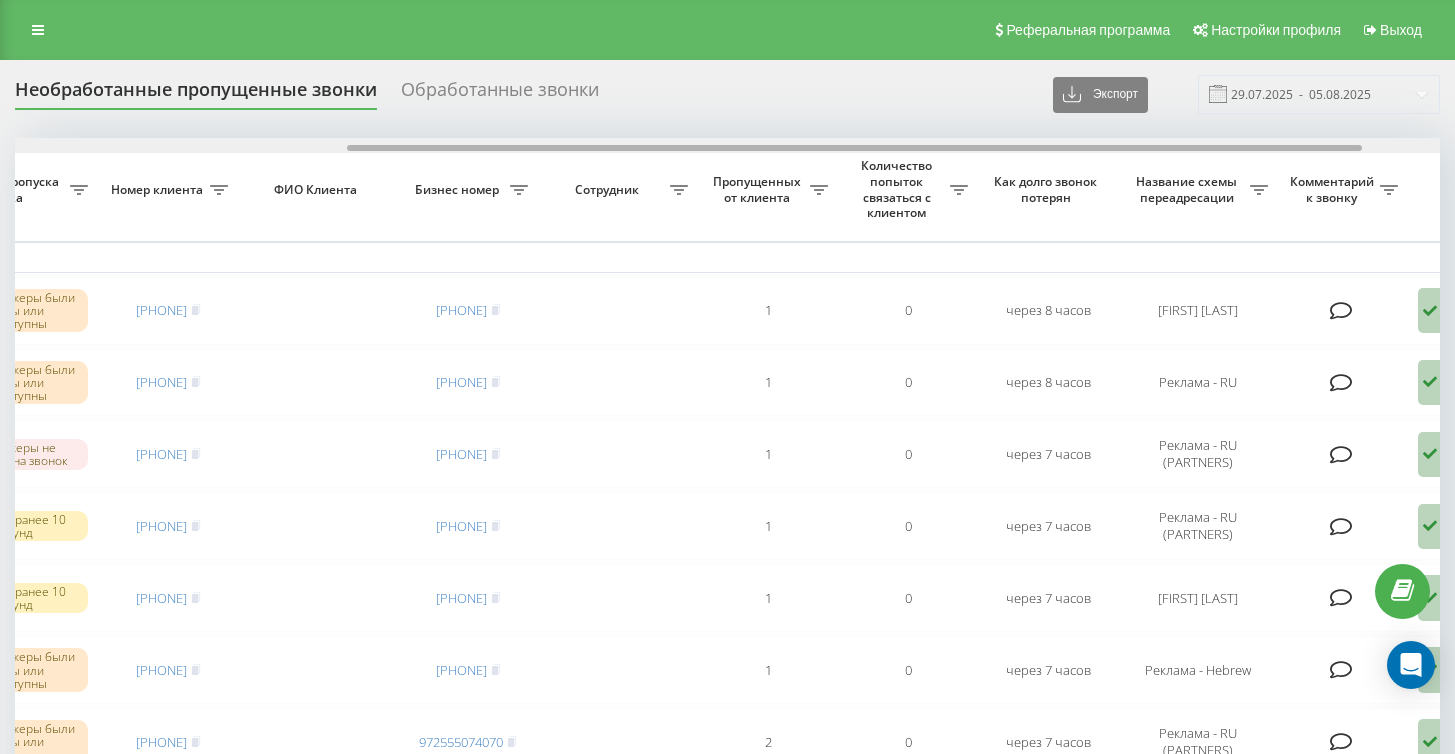 scroll, scrollTop: 0, scrollLeft: 486, axis: horizontal 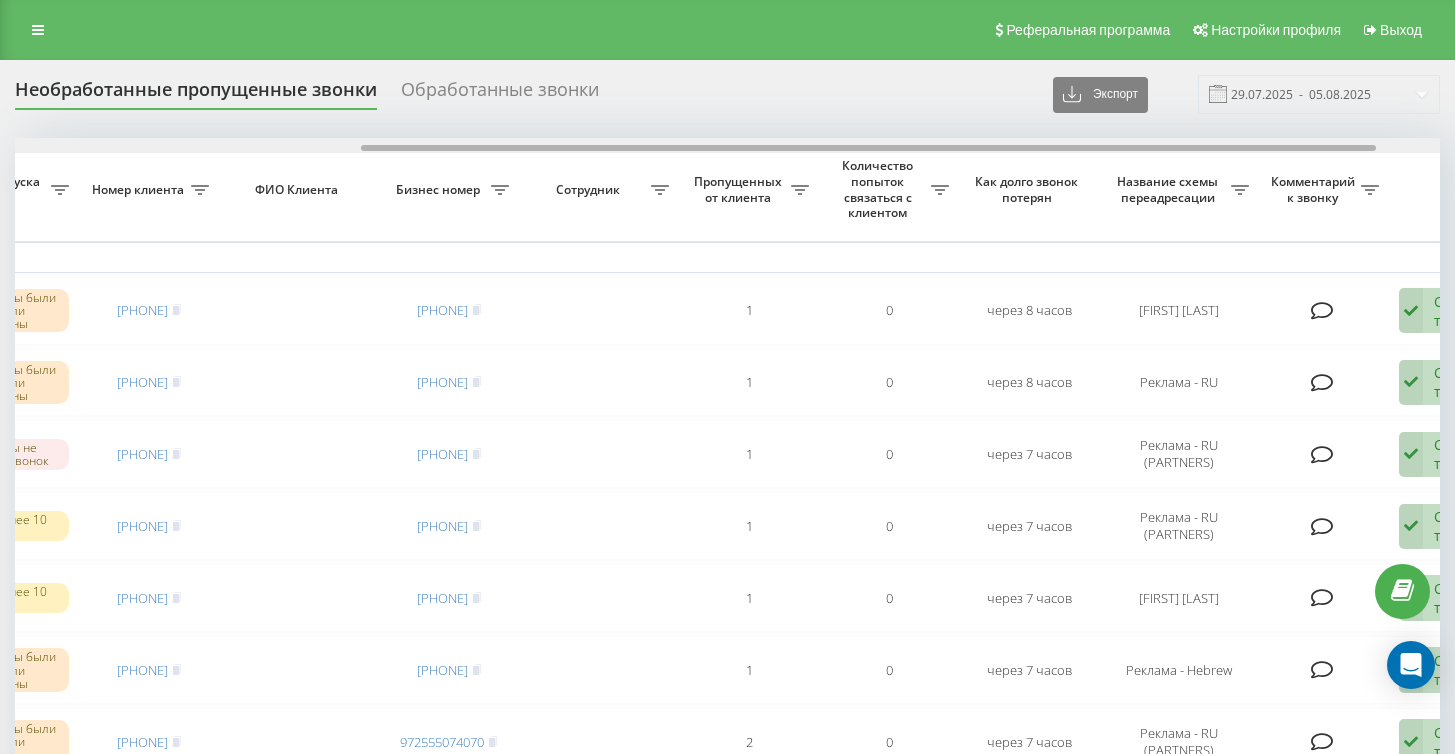drag, startPoint x: 498, startPoint y: 188, endPoint x: 435, endPoint y: 215, distance: 68.54196 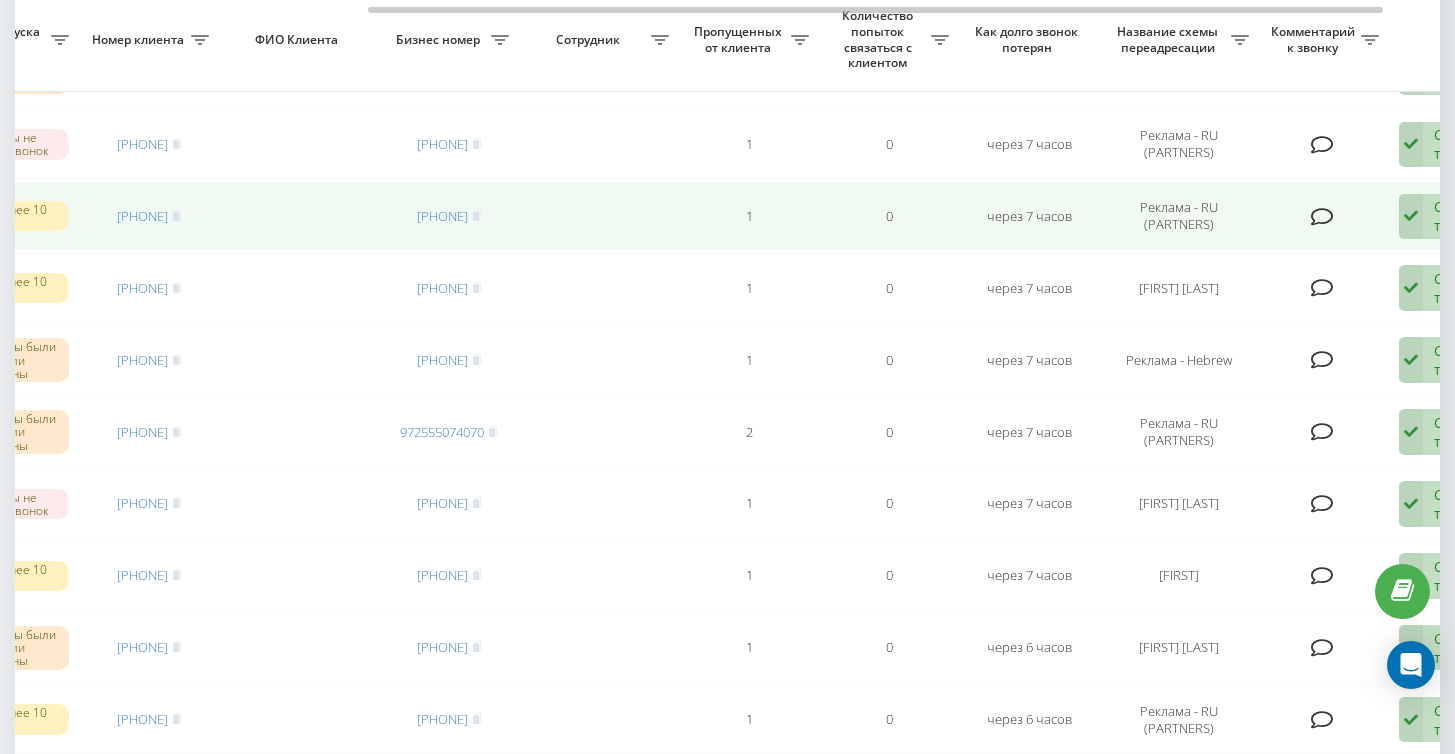 scroll, scrollTop: 162, scrollLeft: 0, axis: vertical 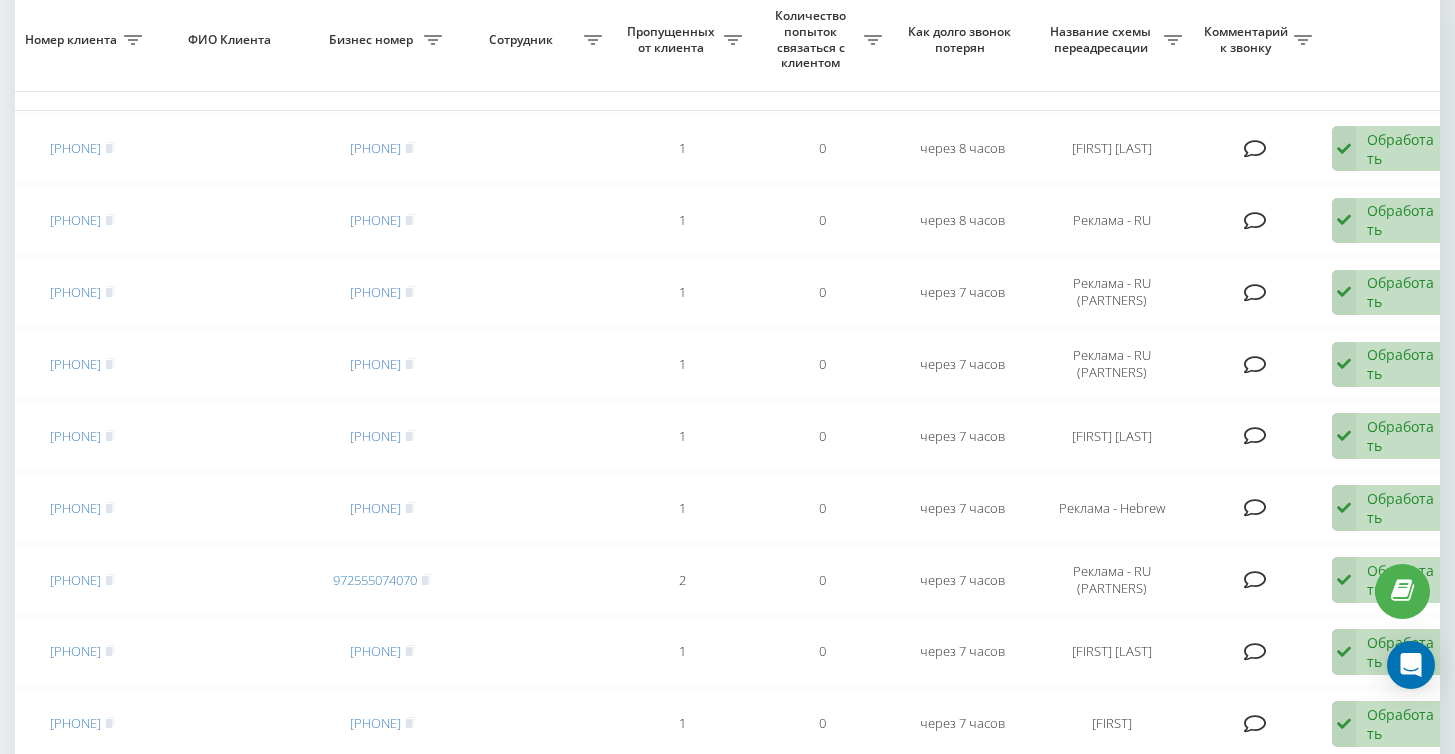 drag, startPoint x: 551, startPoint y: 26, endPoint x: 599, endPoint y: 52, distance: 54.589375 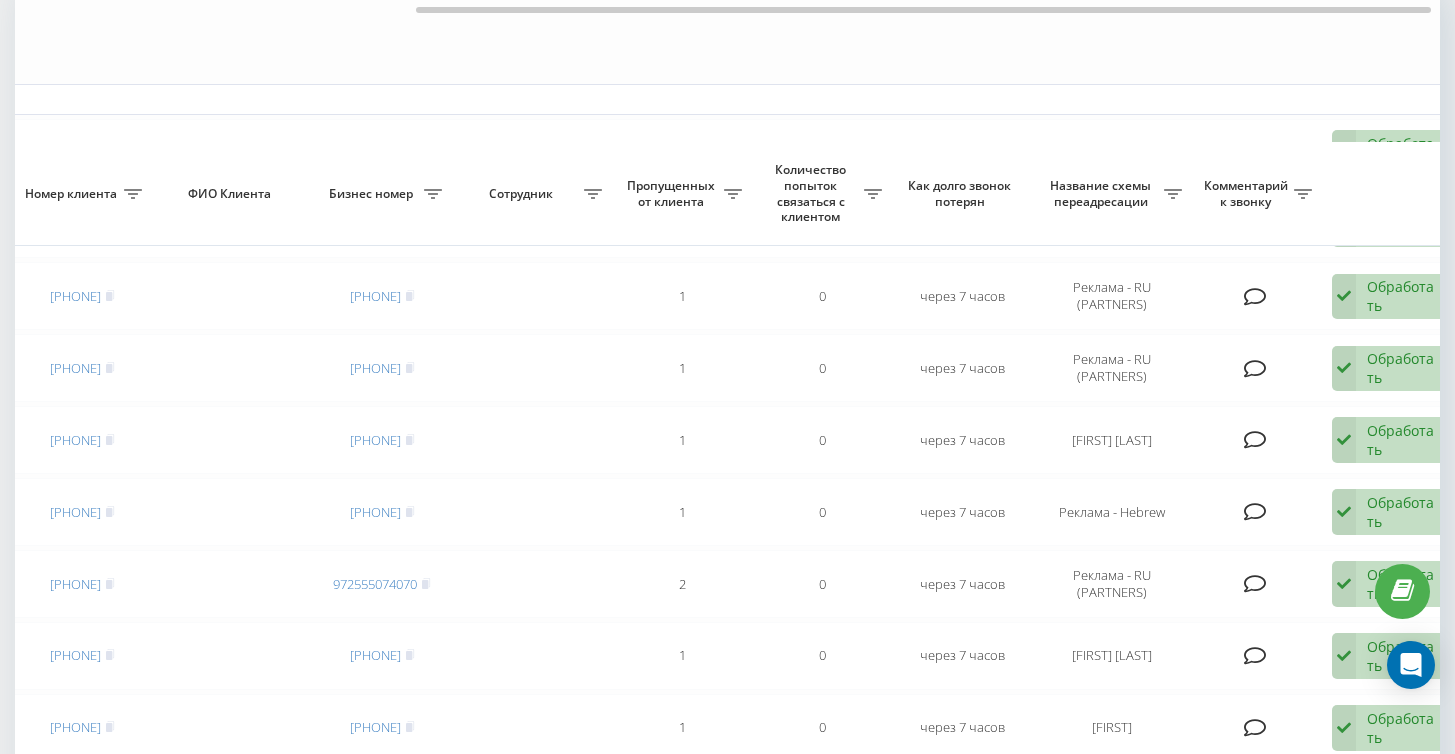 scroll, scrollTop: 0, scrollLeft: 0, axis: both 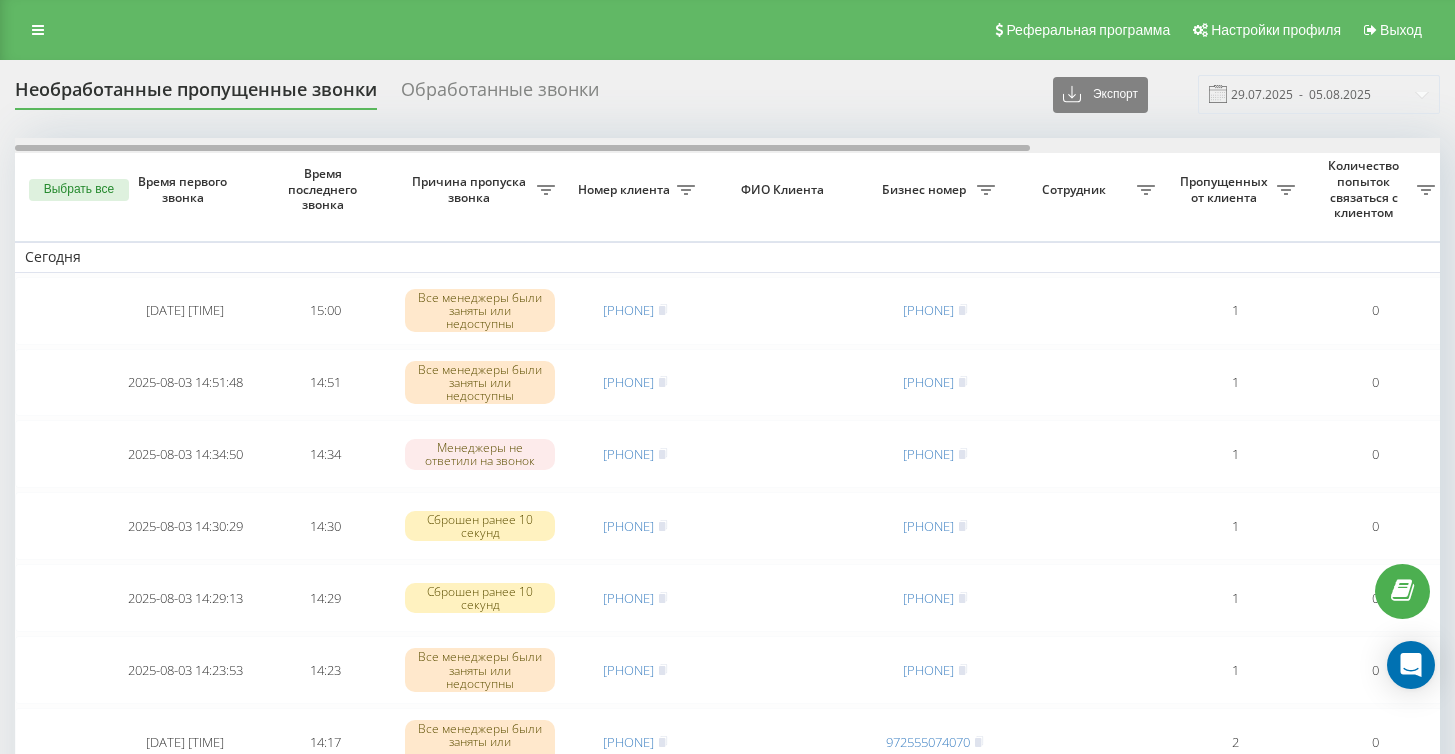 drag, startPoint x: 472, startPoint y: 187, endPoint x: 40, endPoint y: 194, distance: 432.0567 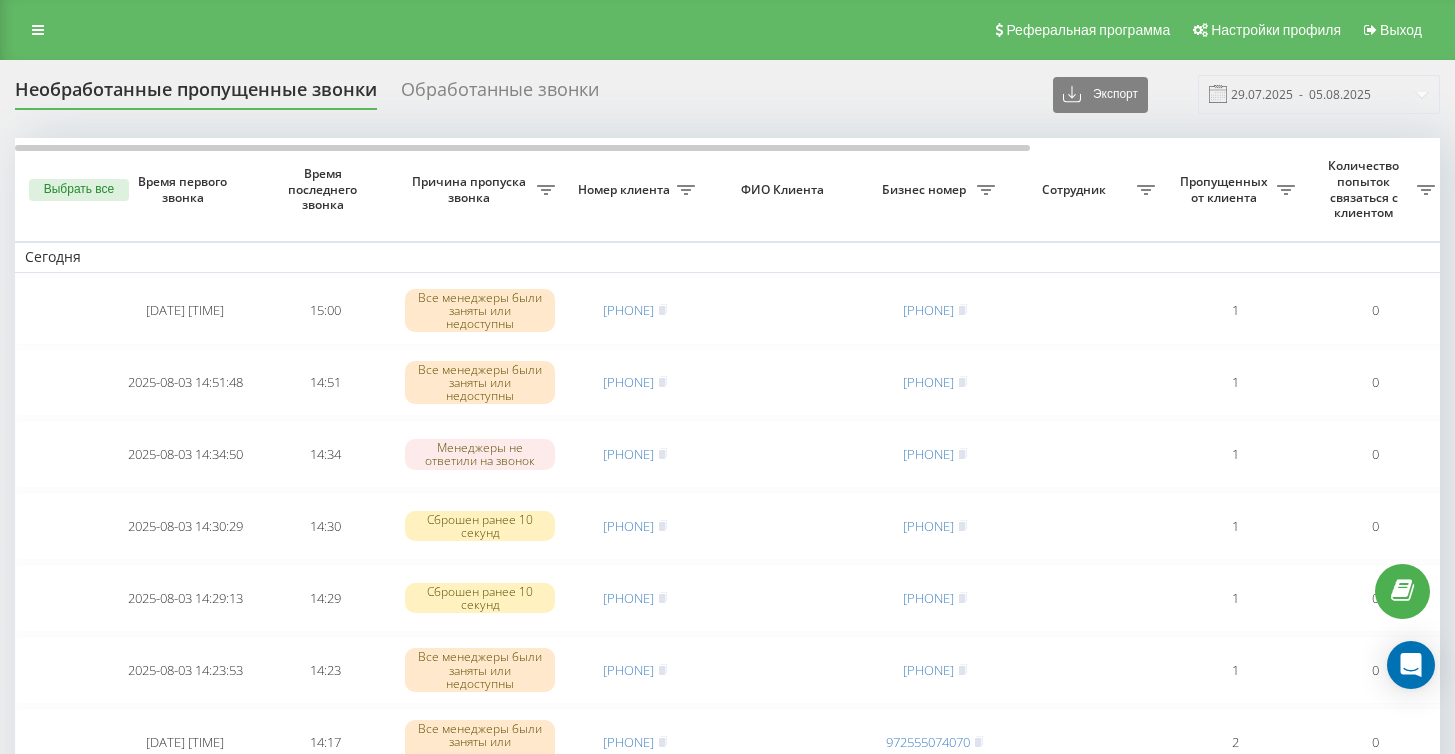 click on "Необработанные пропущенные звонки Обработанные звонки" at bounding box center [319, 94] 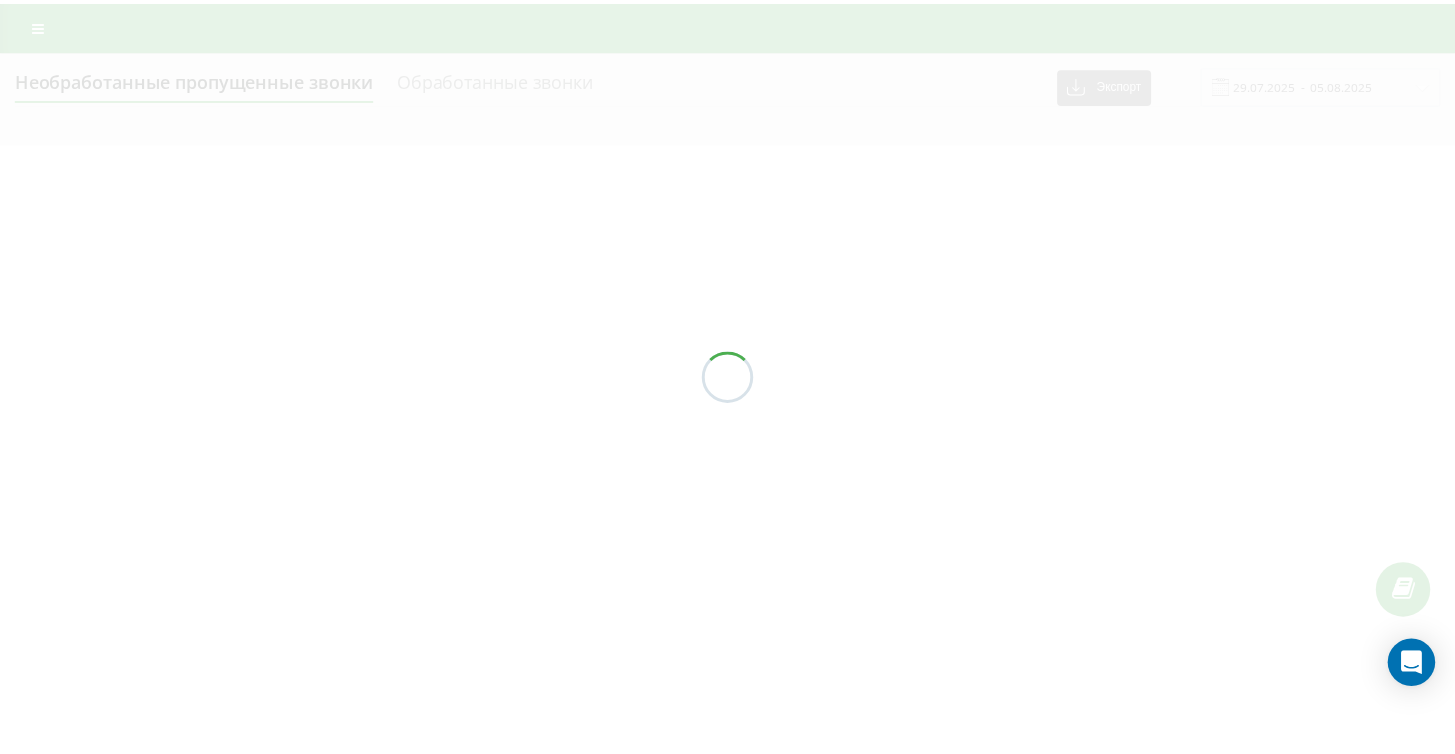 scroll, scrollTop: 0, scrollLeft: 0, axis: both 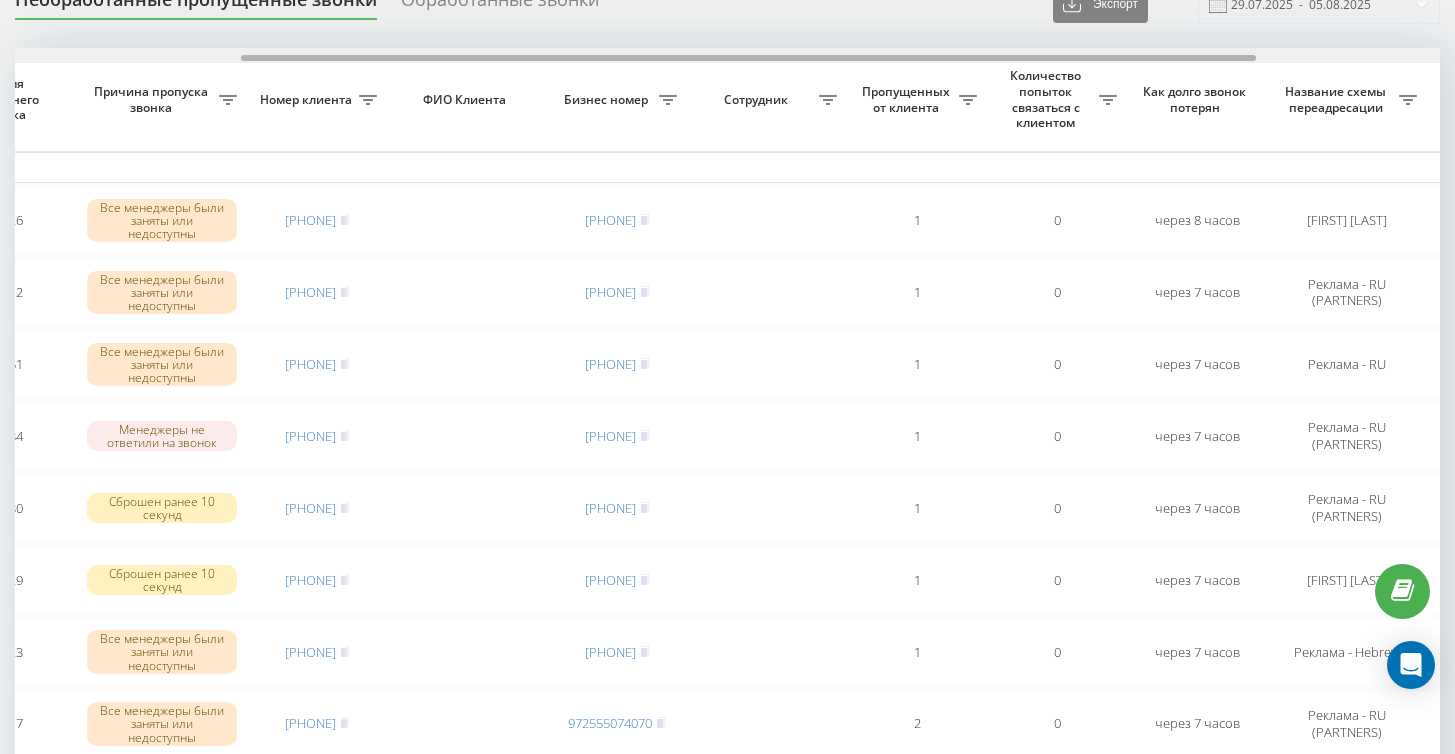 drag, startPoint x: 795, startPoint y: 97, endPoint x: 1019, endPoint y: 126, distance: 225.86943 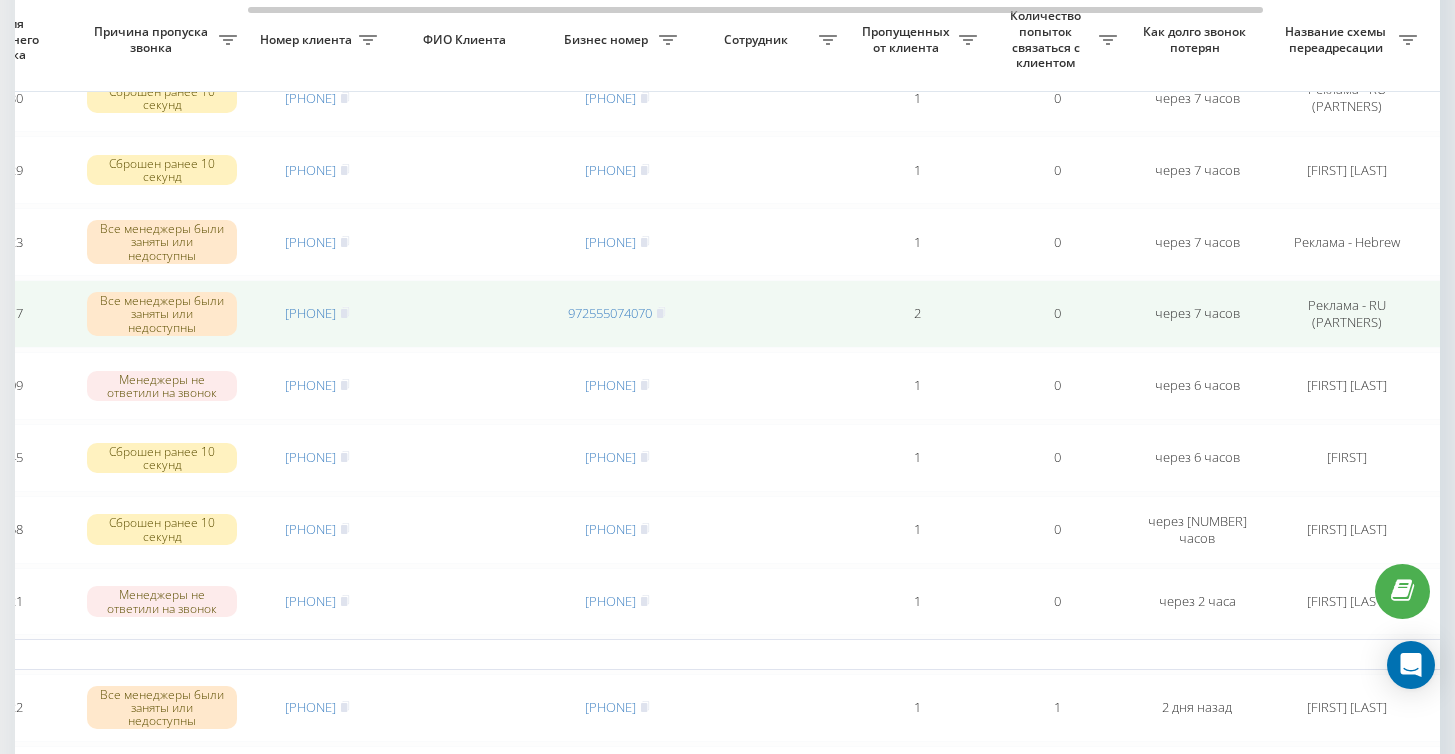 scroll, scrollTop: 504, scrollLeft: 0, axis: vertical 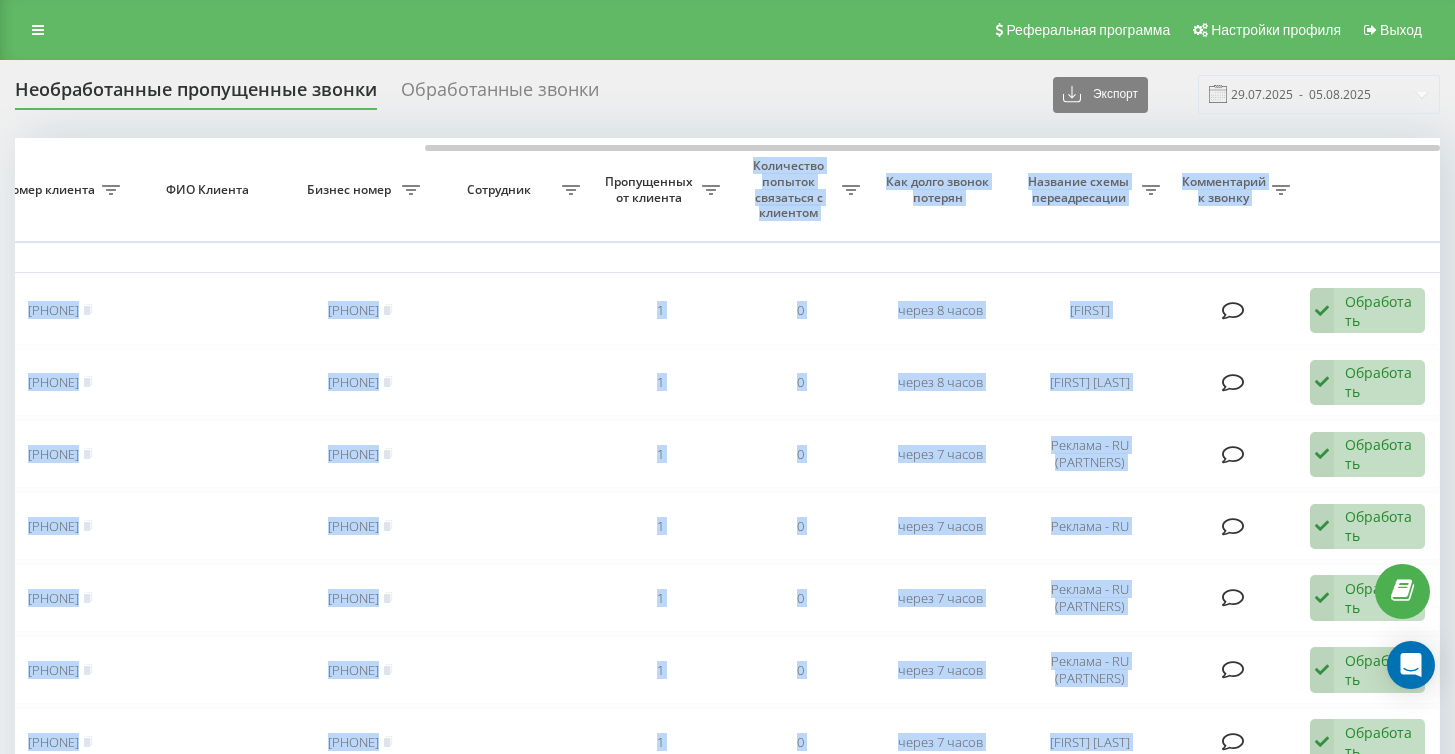 drag, startPoint x: 579, startPoint y: 182, endPoint x: 717, endPoint y: 213, distance: 141.43903 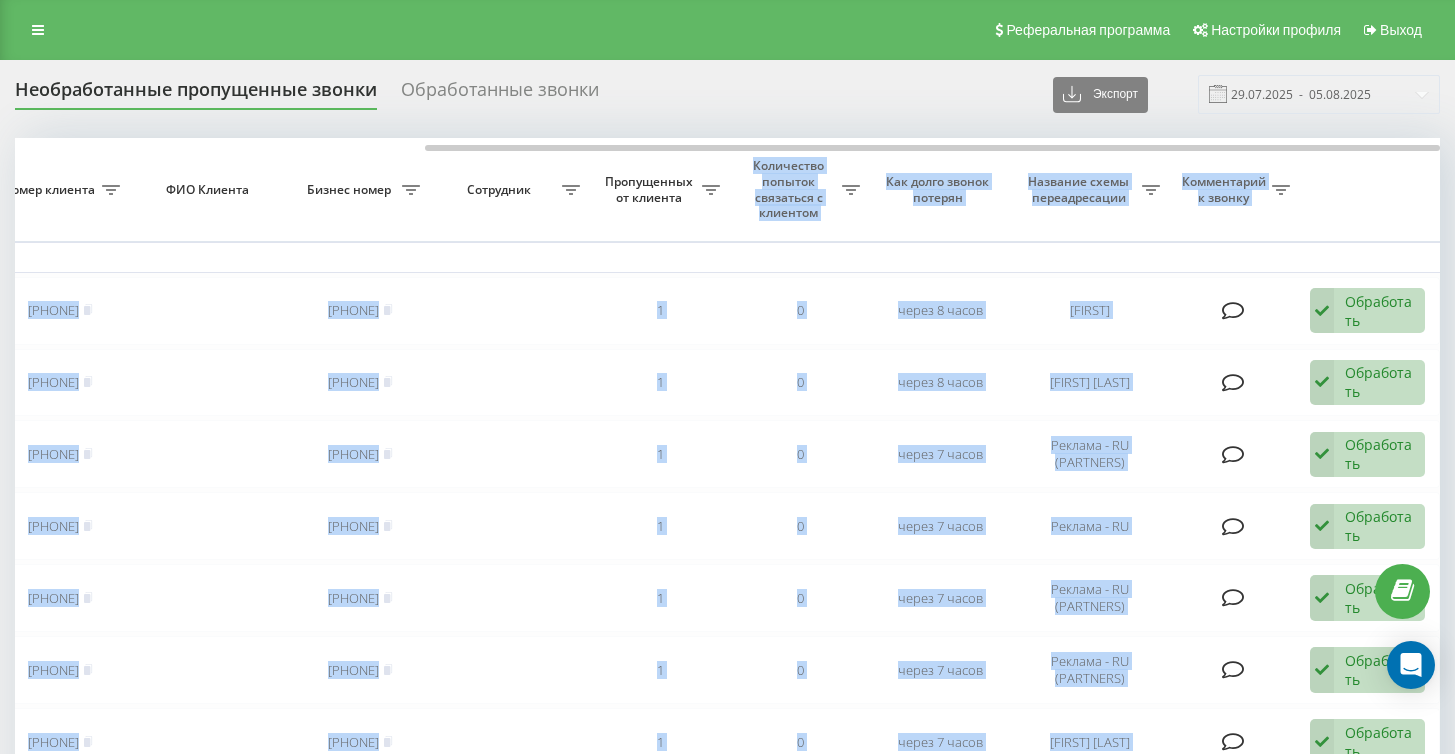 click on "Выбрать все Время первого звонка Время последнего звонка Причина пропуска звонка Номер клиента ФИО Клиента Бизнес номер Сотрудник Пропущенных от клиента Количество попыток связаться с клиентом Как долго звонок потерян Название схемы переадресации Комментарий к звонку Сегодня 2025-08-03 15:45:41 15:45 Сброшен ранее 10 секунд 972523026618 972559397392 1 0 через 8 часов Борис Обработать Не удалось связаться Связался с клиентом с помощью другого канала Клиент перезвонил сам с другого номера Другой вариант 2025-08-03 15:26:23 15:26 Все менеджеры были заняты или недоступны 972502557470 972559460005 1 0 1" at bounding box center [727, 867] 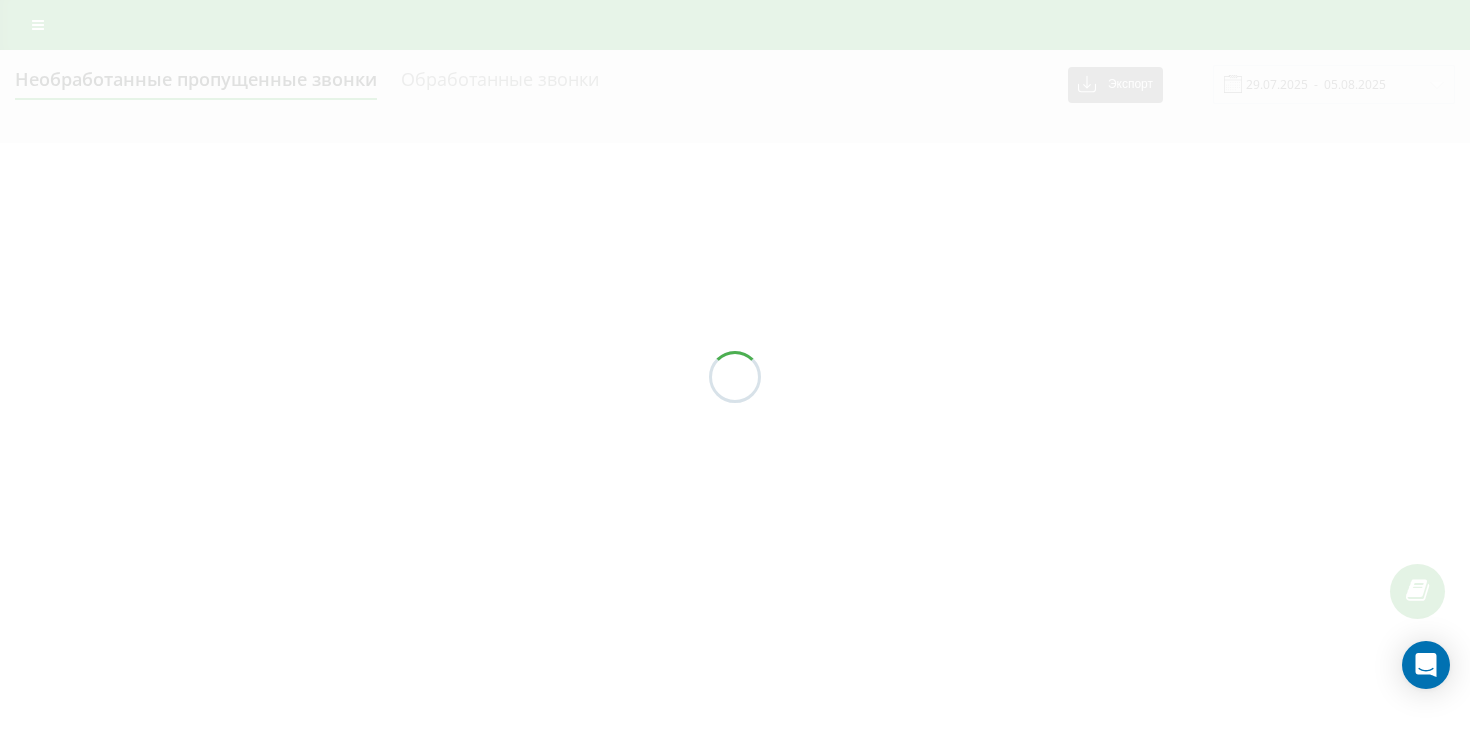 scroll, scrollTop: 0, scrollLeft: 0, axis: both 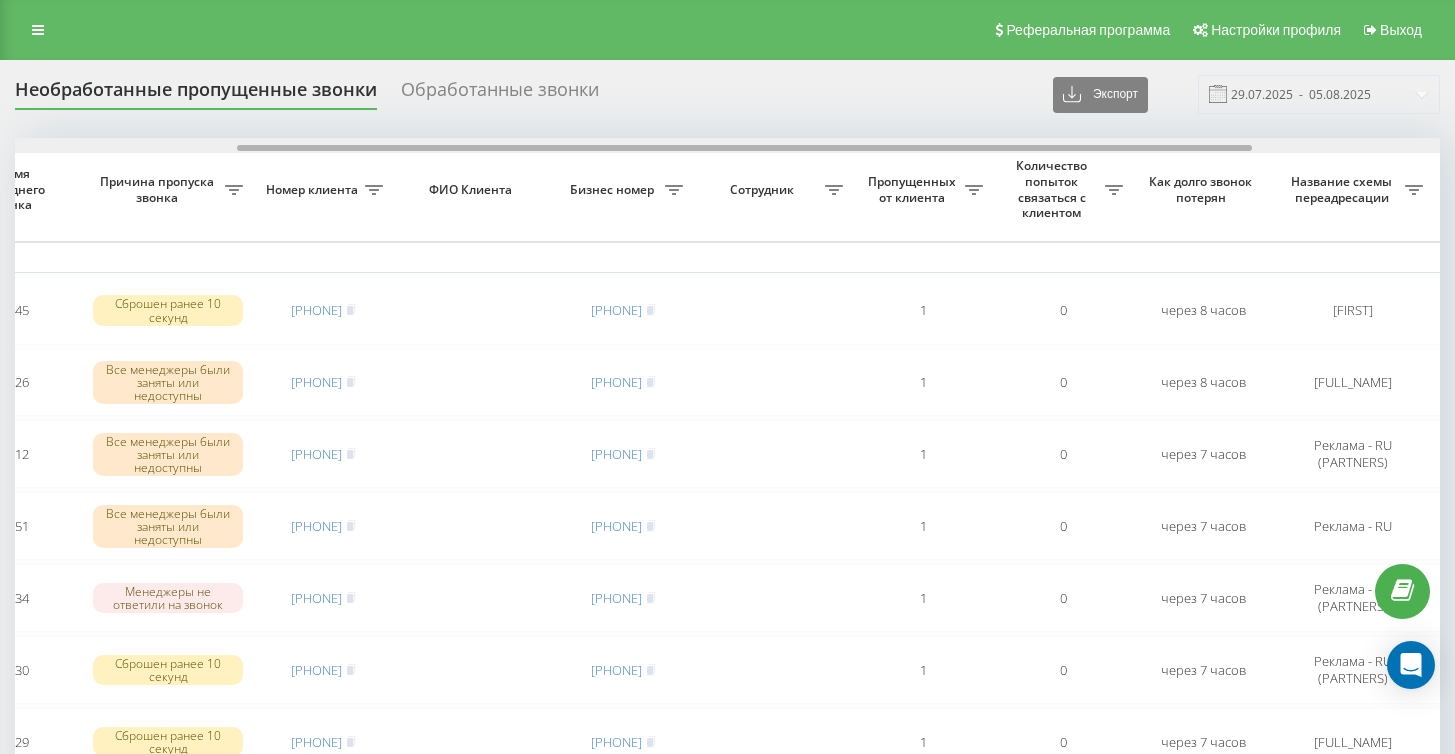 drag, startPoint x: 754, startPoint y: 186, endPoint x: 977, endPoint y: 187, distance: 223.00224 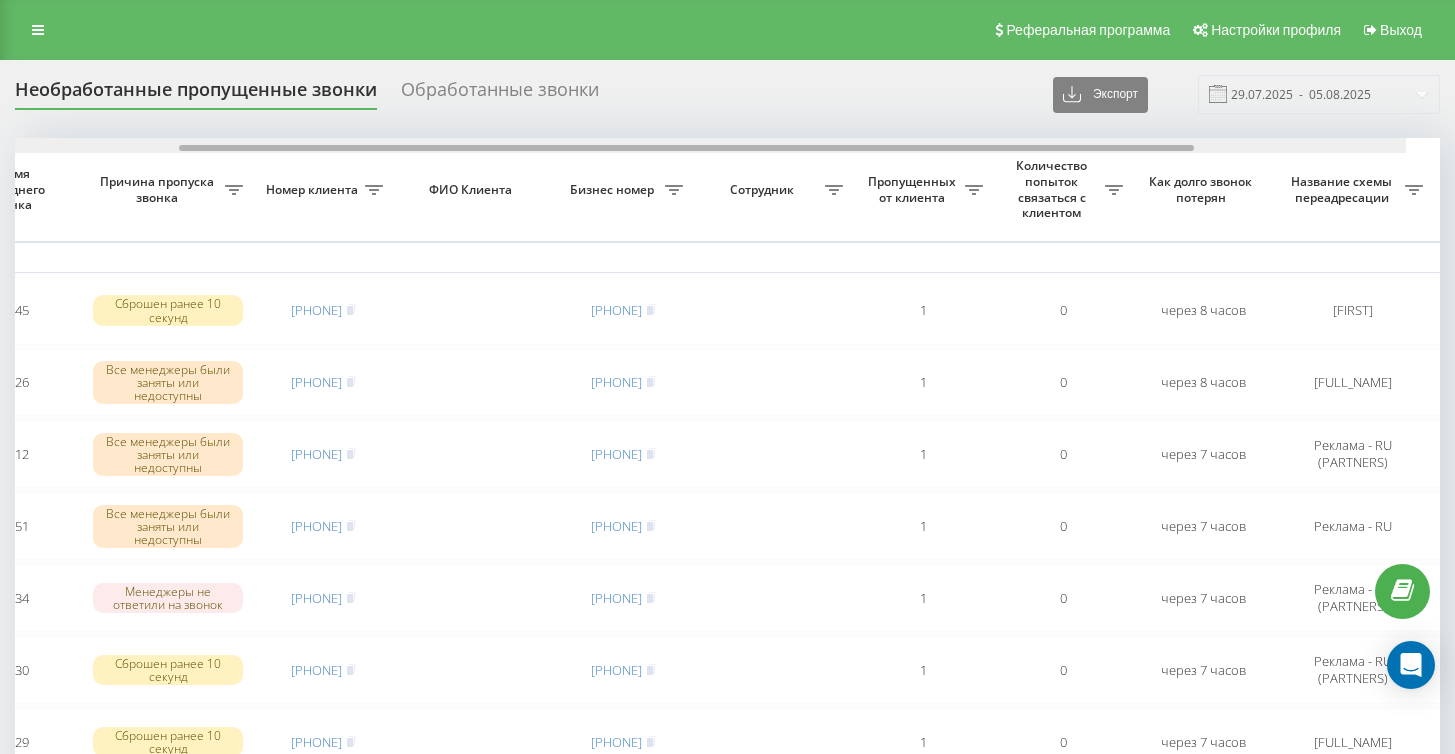 click at bounding box center (686, 148) 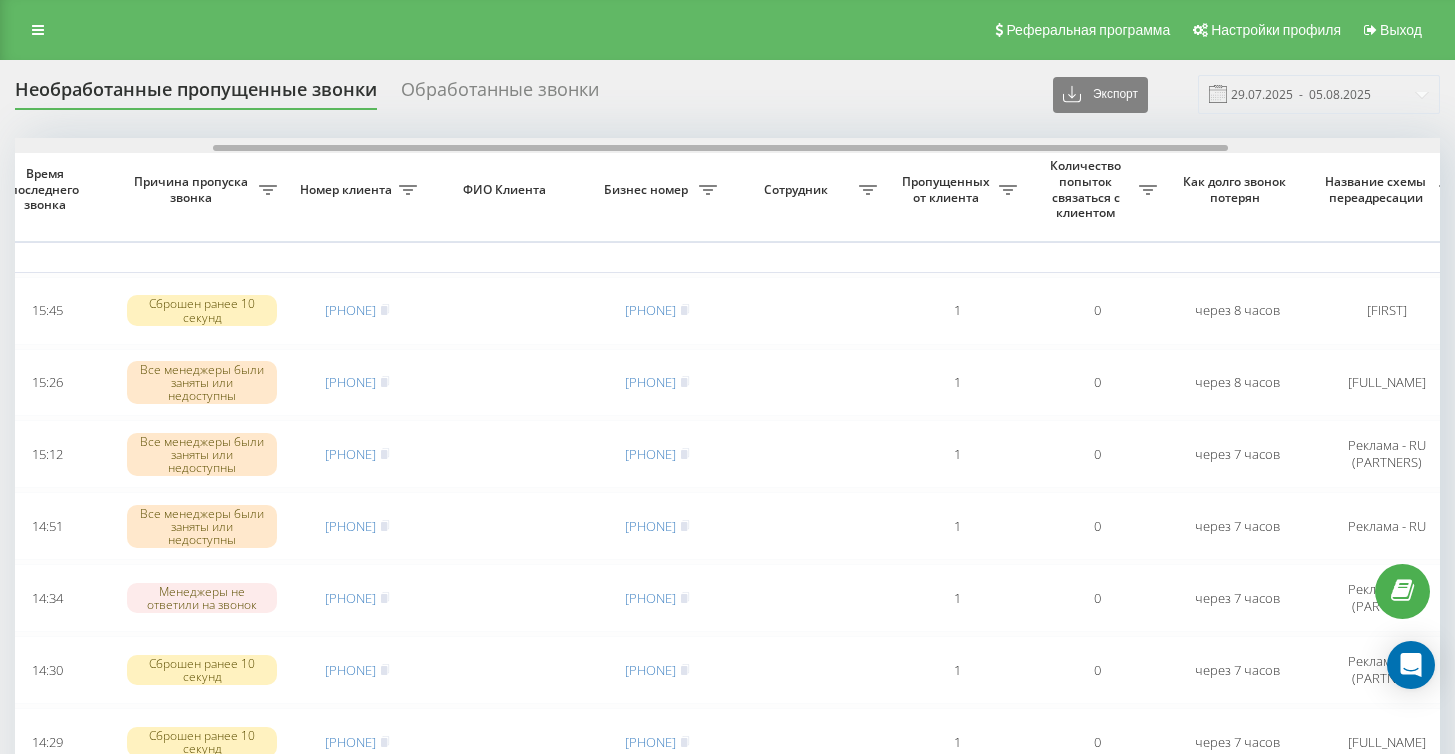 click at bounding box center (720, 148) 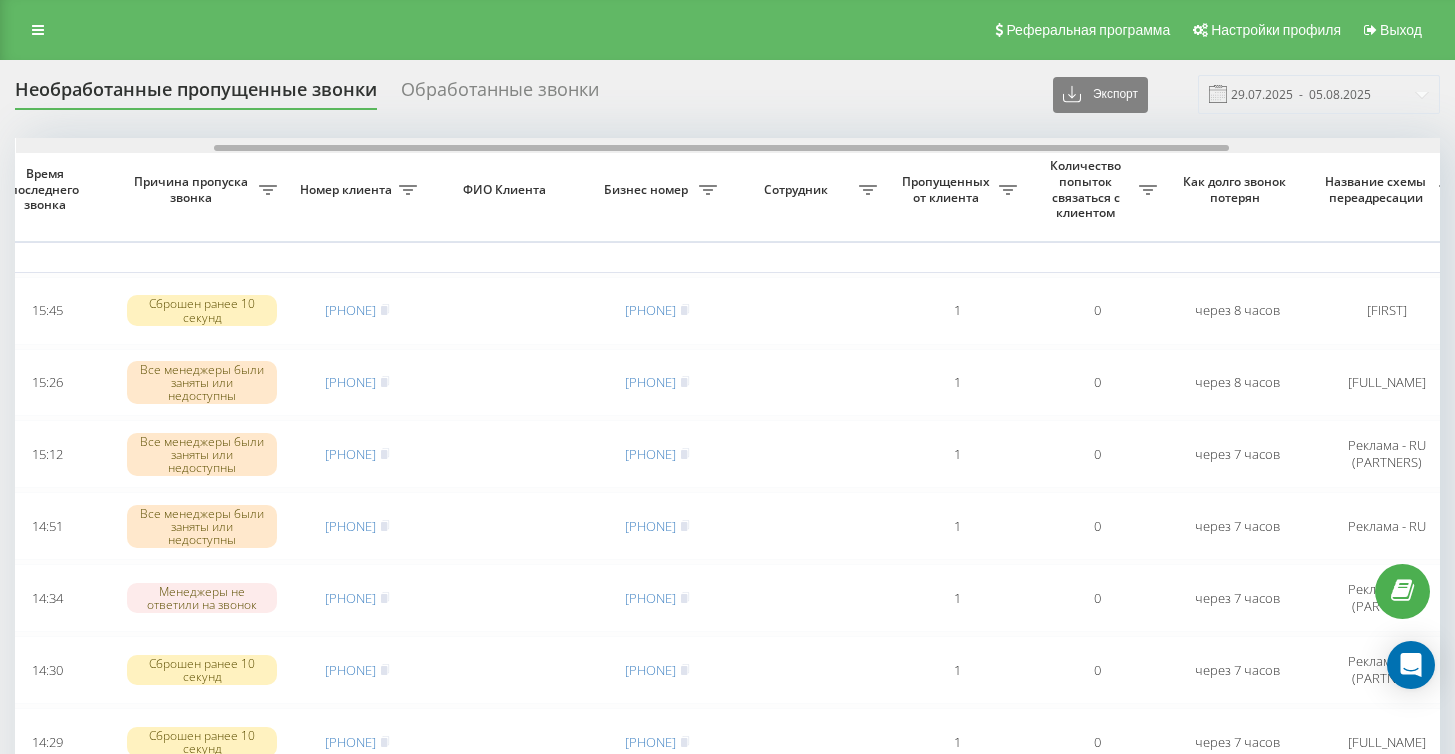 scroll, scrollTop: 0, scrollLeft: 279, axis: horizontal 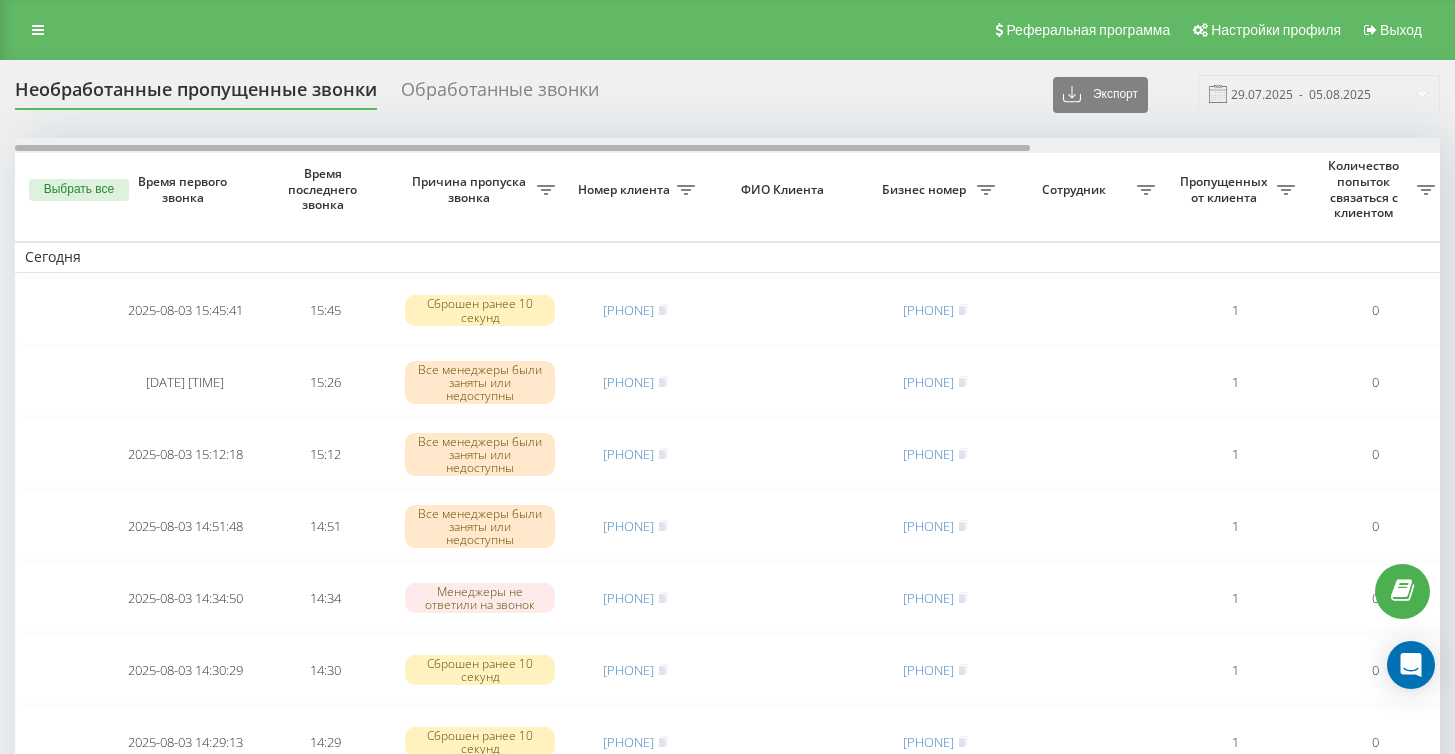 drag, startPoint x: 586, startPoint y: 187, endPoint x: 357, endPoint y: 174, distance: 229.3687 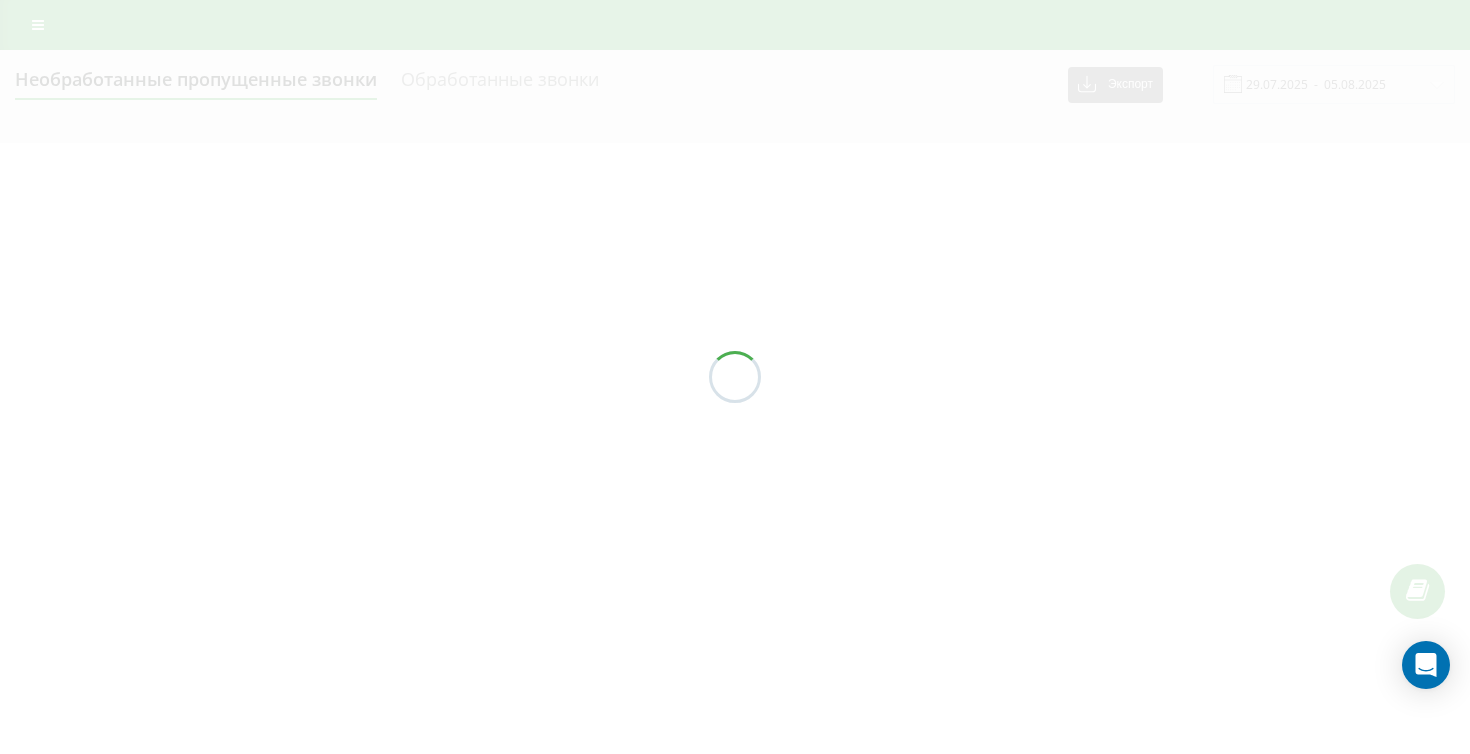 scroll, scrollTop: 0, scrollLeft: 0, axis: both 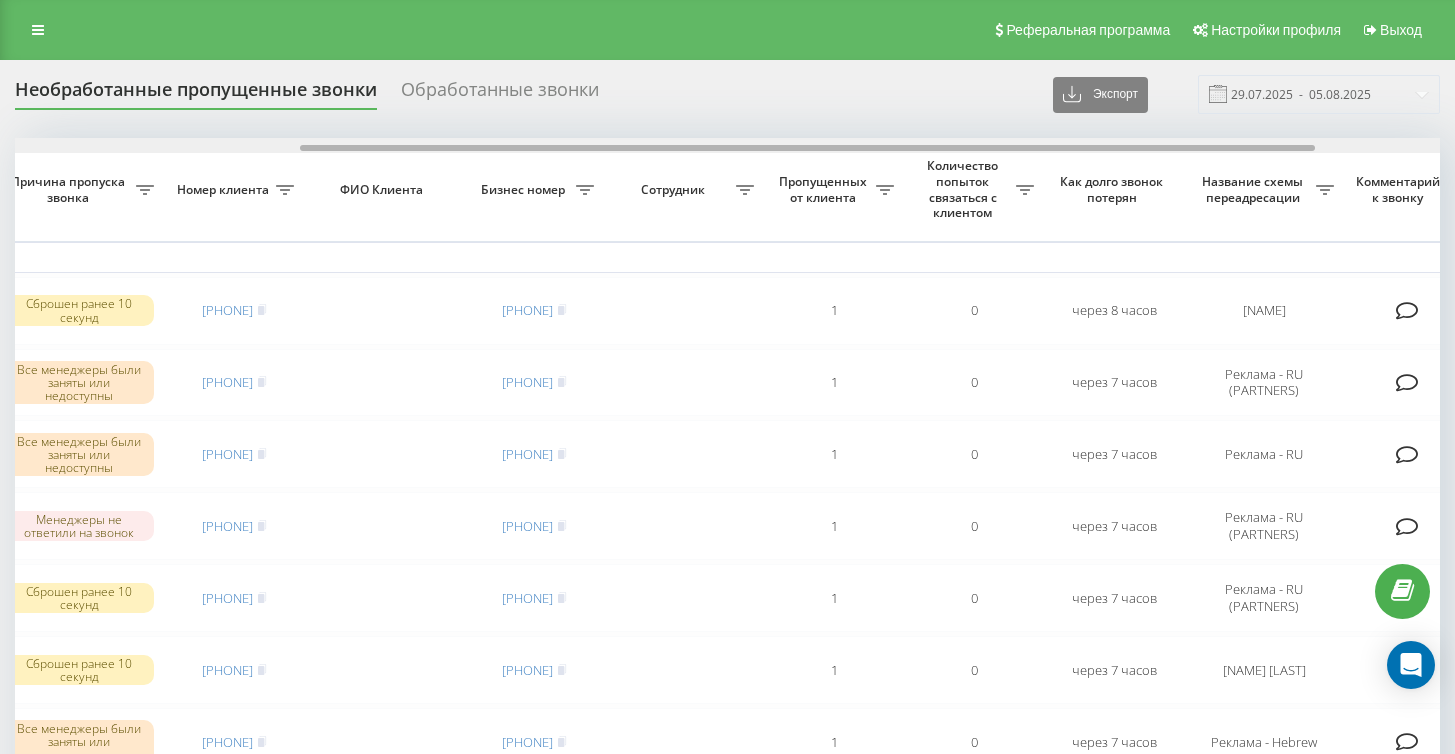 drag, startPoint x: 530, startPoint y: 185, endPoint x: 816, endPoint y: 197, distance: 286.25165 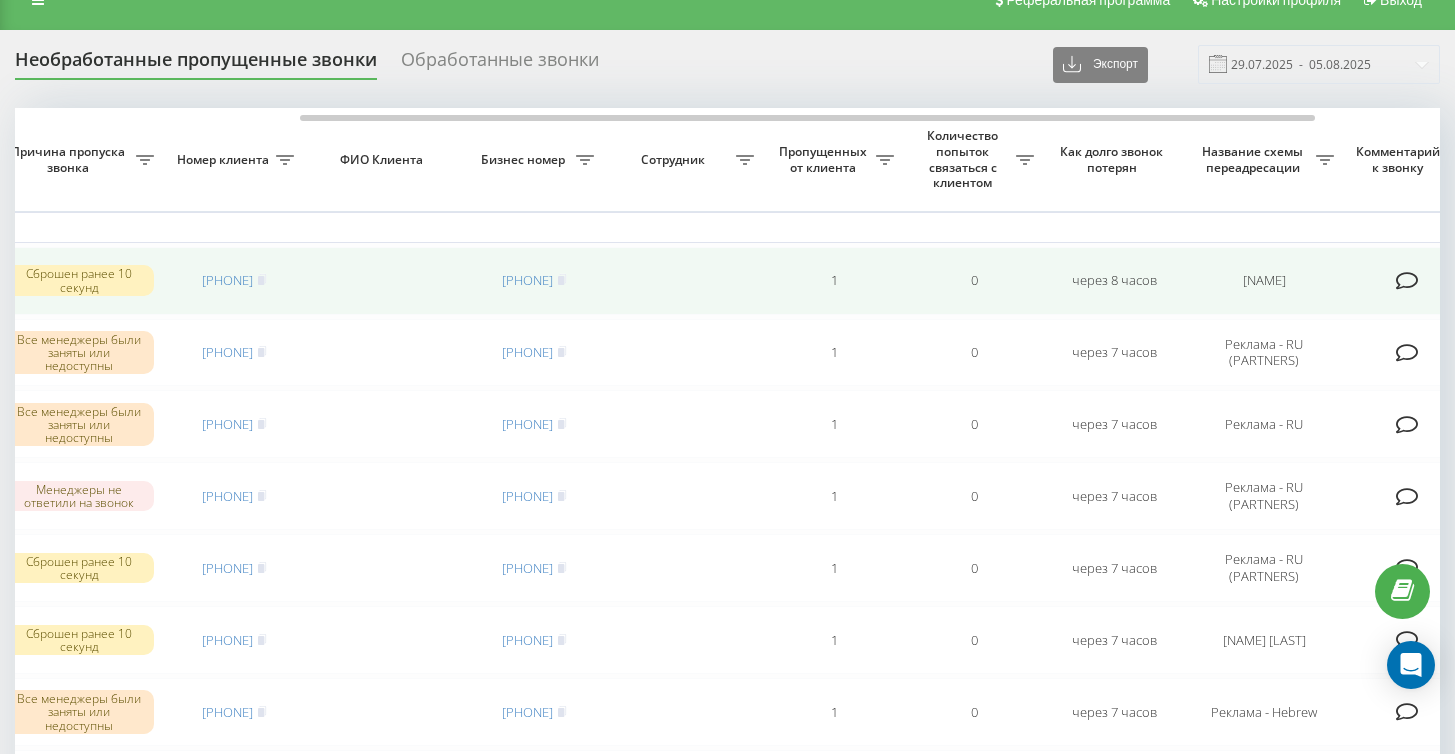 scroll, scrollTop: 158, scrollLeft: 0, axis: vertical 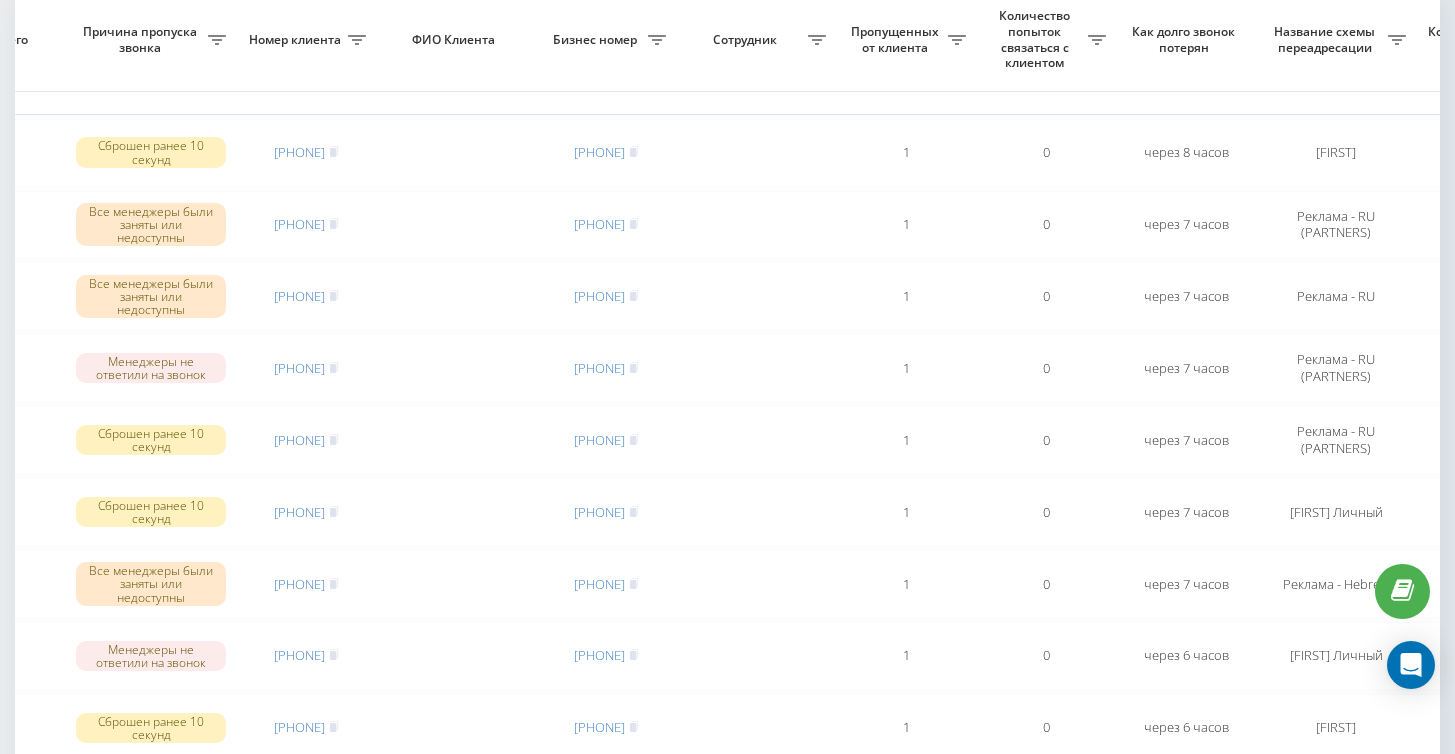 drag, startPoint x: 824, startPoint y: 8, endPoint x: 1059, endPoint y: 7, distance: 235.00212 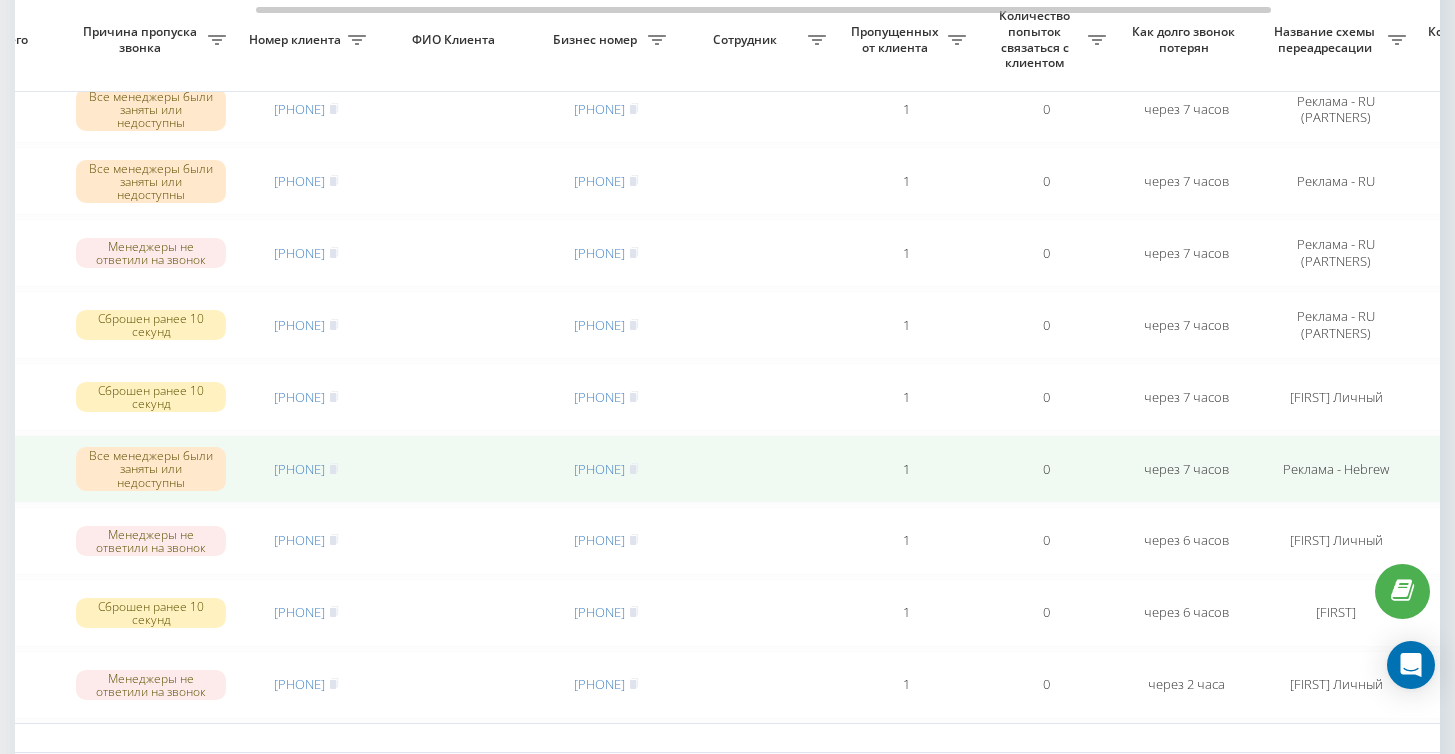 scroll, scrollTop: 282, scrollLeft: 0, axis: vertical 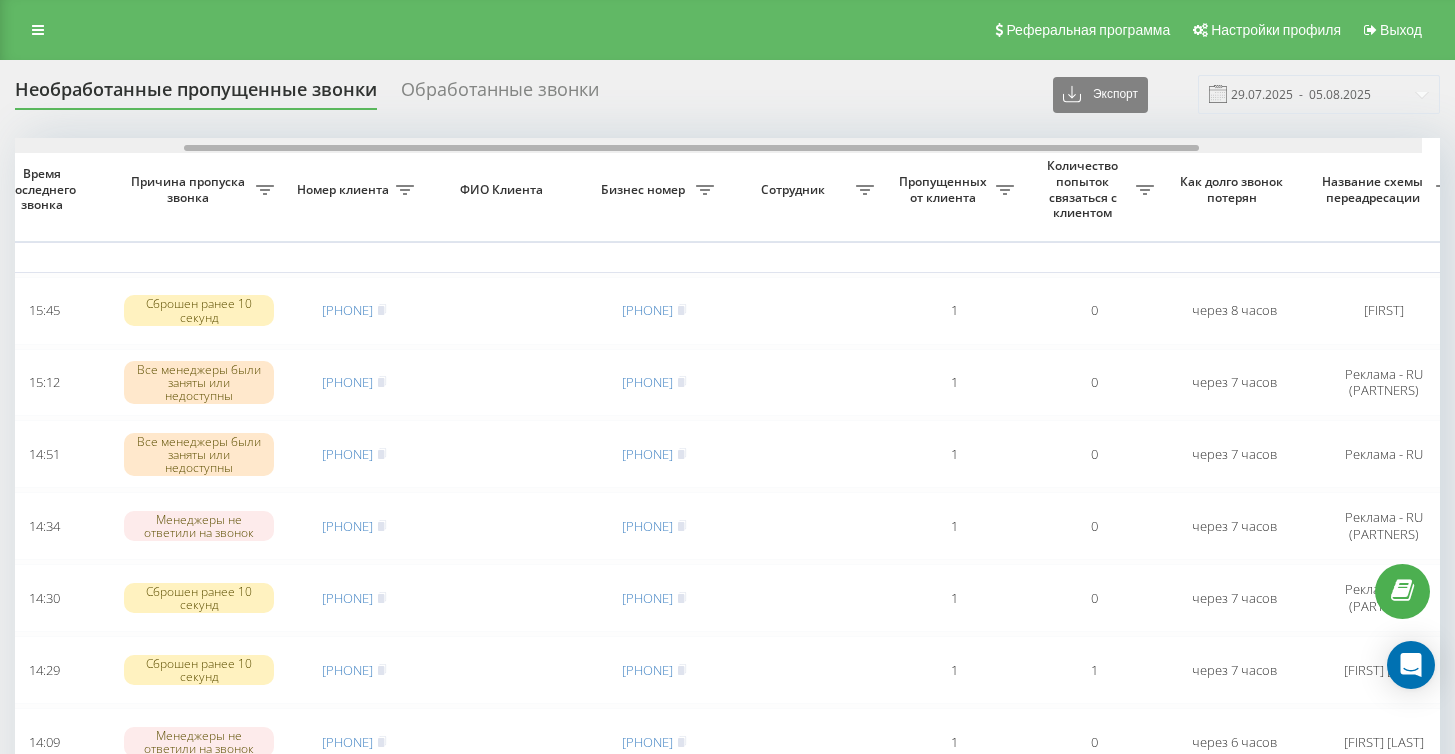 drag, startPoint x: 635, startPoint y: 186, endPoint x: 836, endPoint y: 197, distance: 201.30077 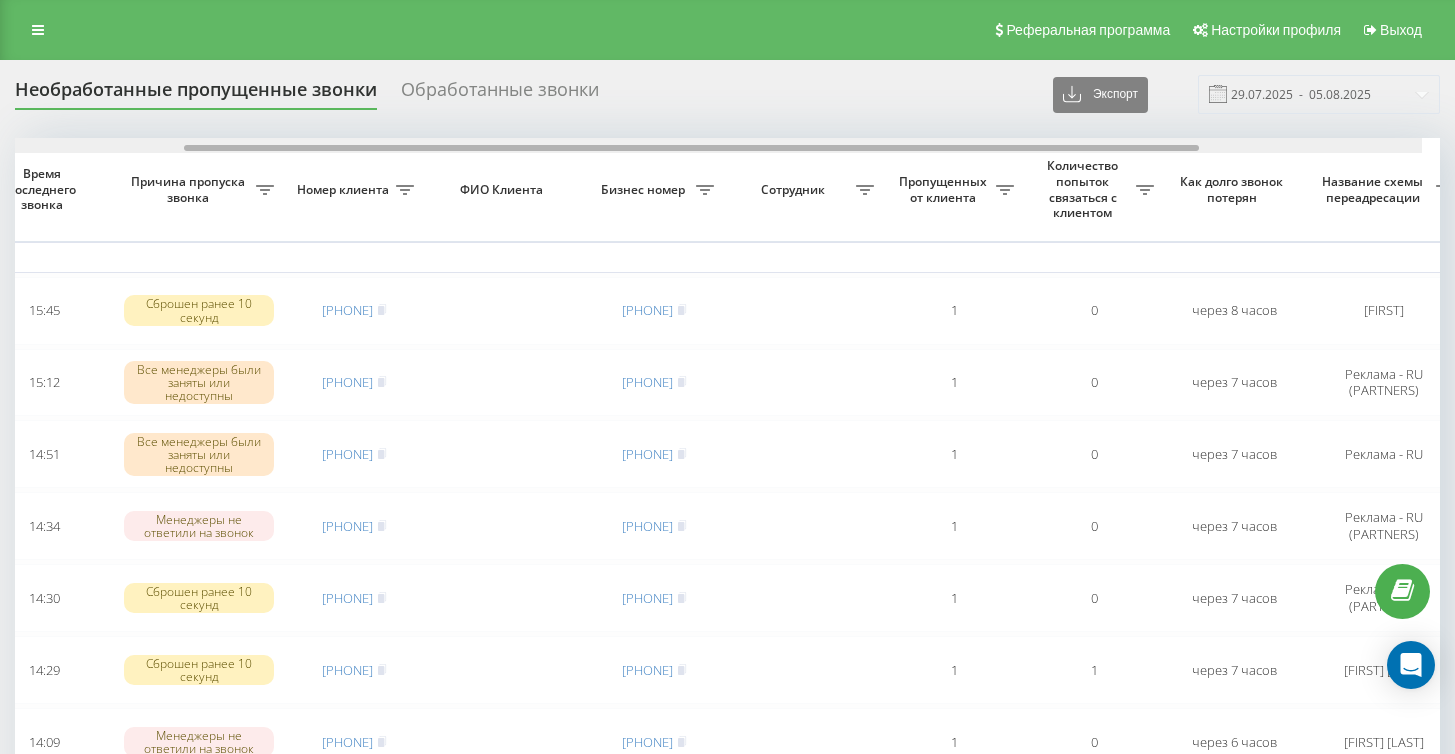 click on "Выбрать все Время первого звонка Время последнего звонка Причина пропуска звонка Номер клиента ФИО Клиента Бизнес номер Сотрудник Пропущенных от клиента Количество попыток связаться с клиентом Как долго звонок потерян Название схемы переадресации Комментарий к звонку Сегодня 2025-08-03 15:45:41 15:45 Сброшен ранее 10 секунд 972523026618 972559397392 1 0 через 8 часов Борис Обработать Не удалось связаться Связался с клиентом с помощью другого канала Клиент перезвонил сам с другого номера Другой вариант 2025-08-03 15:12:18 15:12 Все менеджеры были заняты или недоступны 972529087247 972555074402 1 0 1" at bounding box center (727, 796) 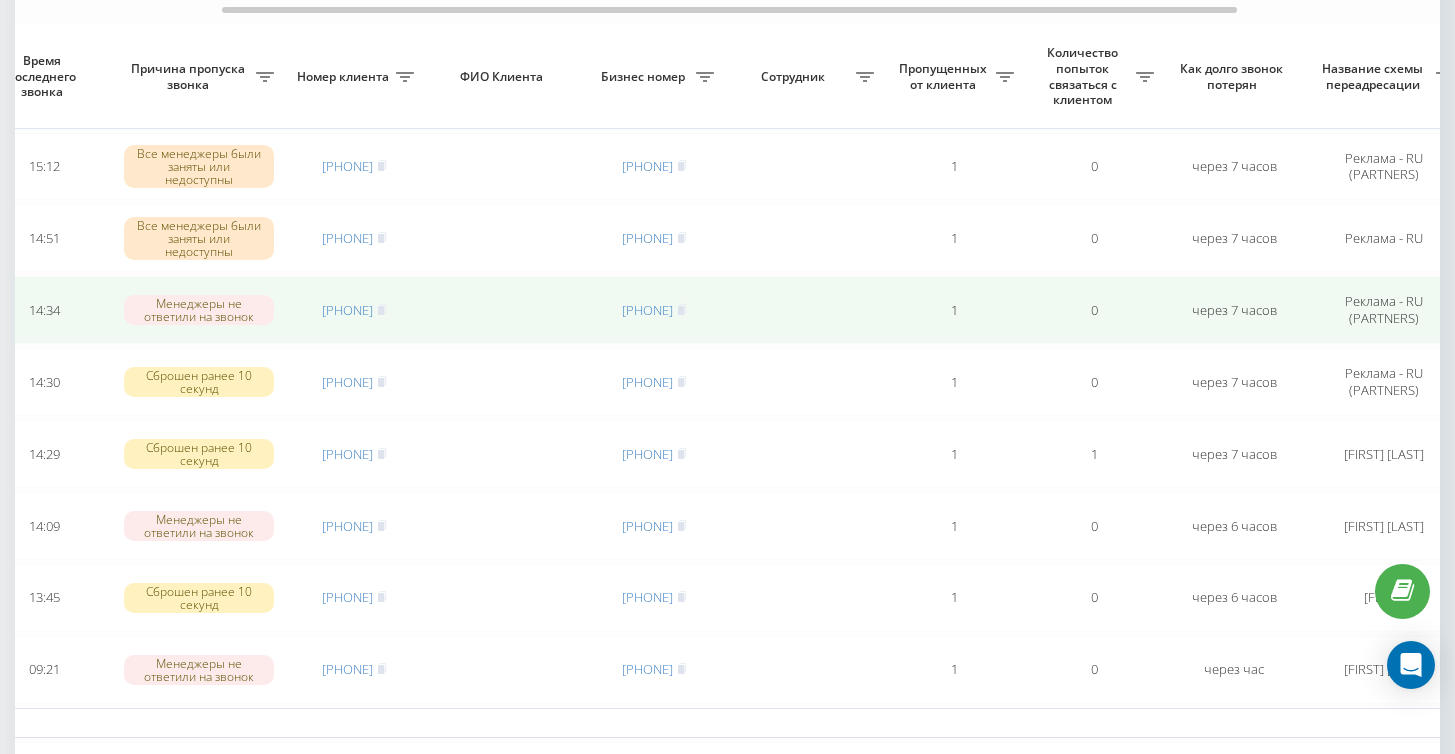 scroll, scrollTop: 253, scrollLeft: 0, axis: vertical 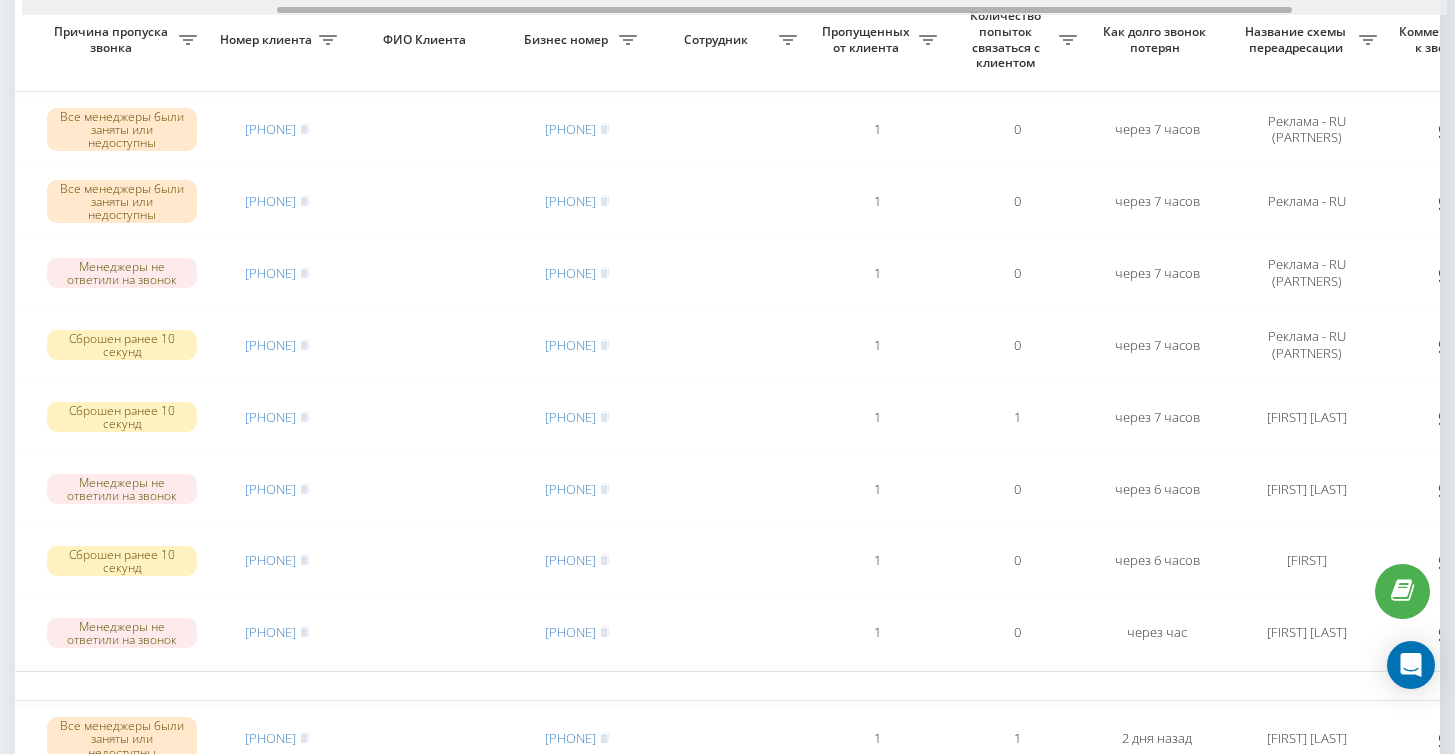 drag, startPoint x: 647, startPoint y: 10, endPoint x: 702, endPoint y: 9, distance: 55.00909 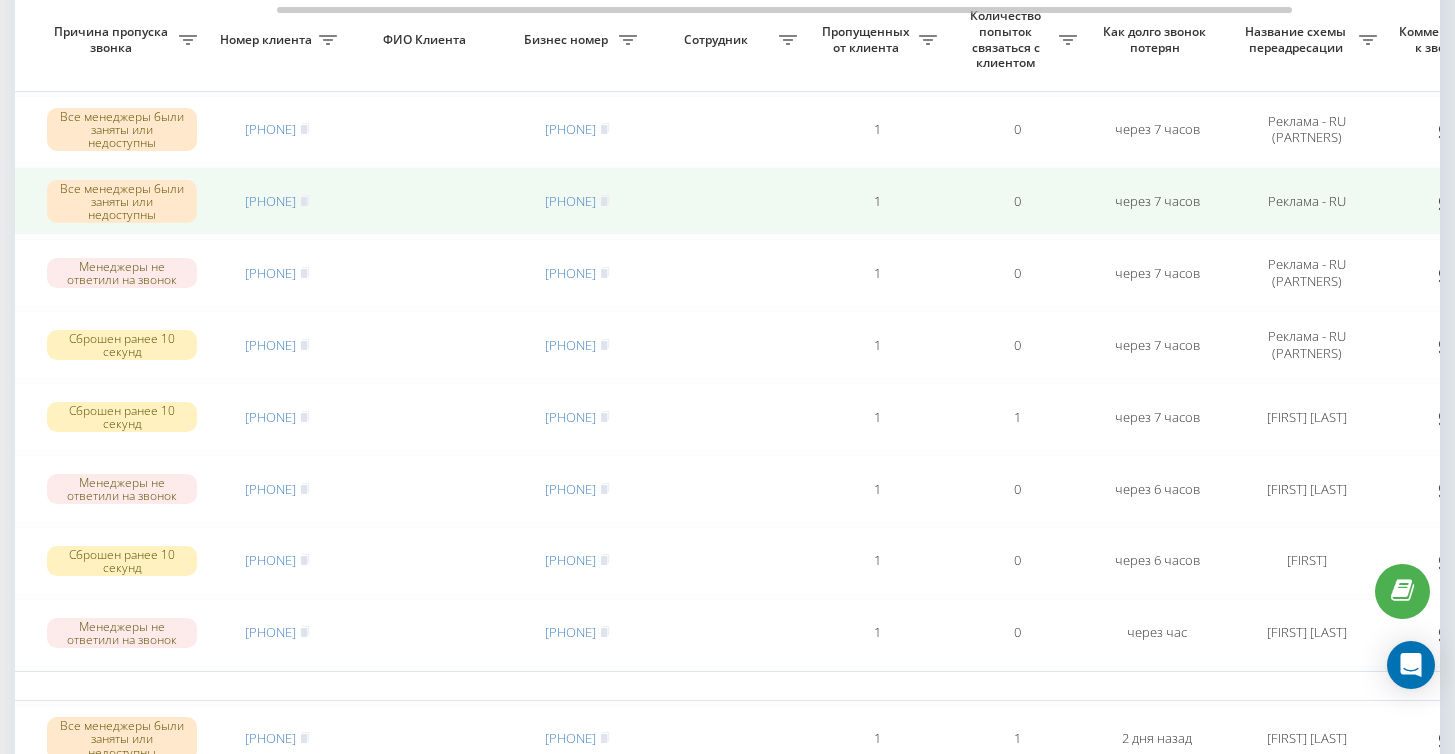 scroll, scrollTop: 223, scrollLeft: 0, axis: vertical 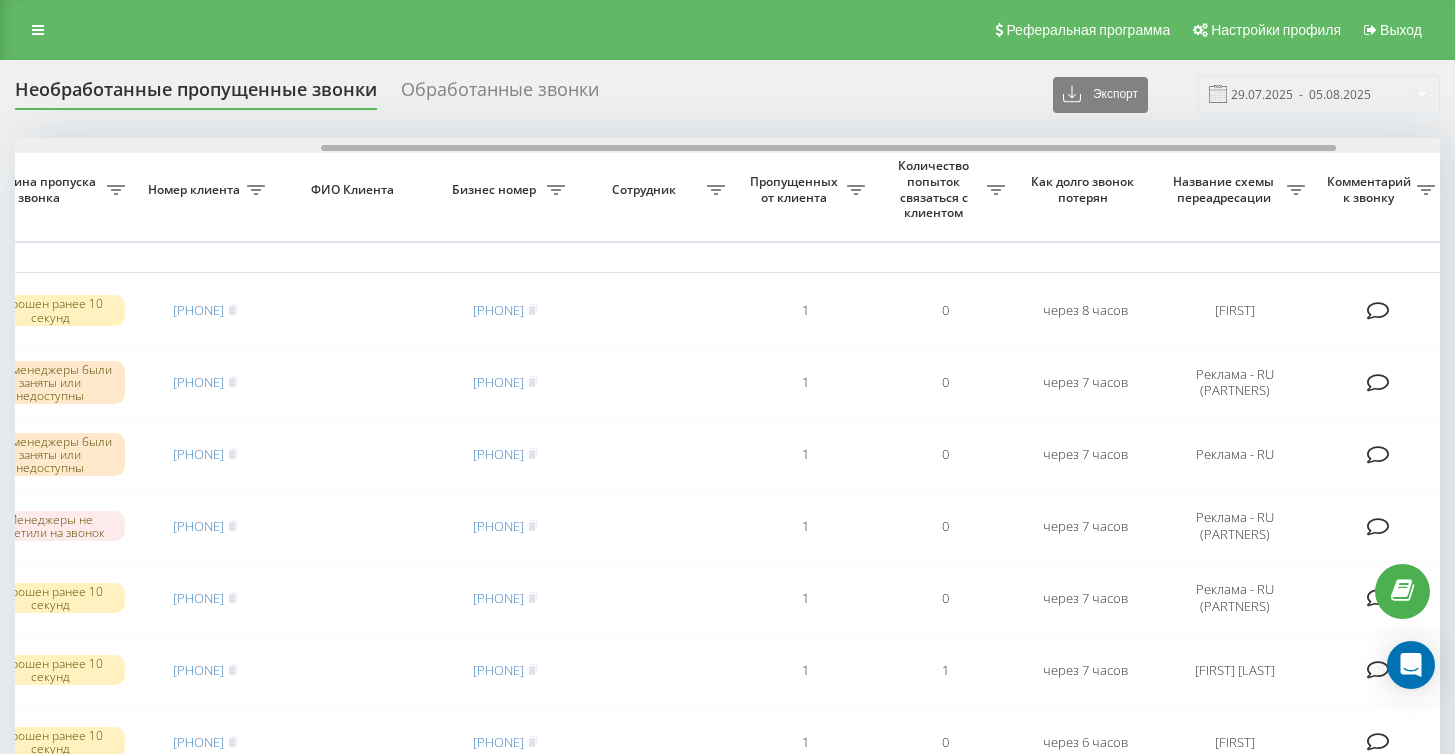 drag, startPoint x: 946, startPoint y: 188, endPoint x: 1251, endPoint y: 177, distance: 305.1983 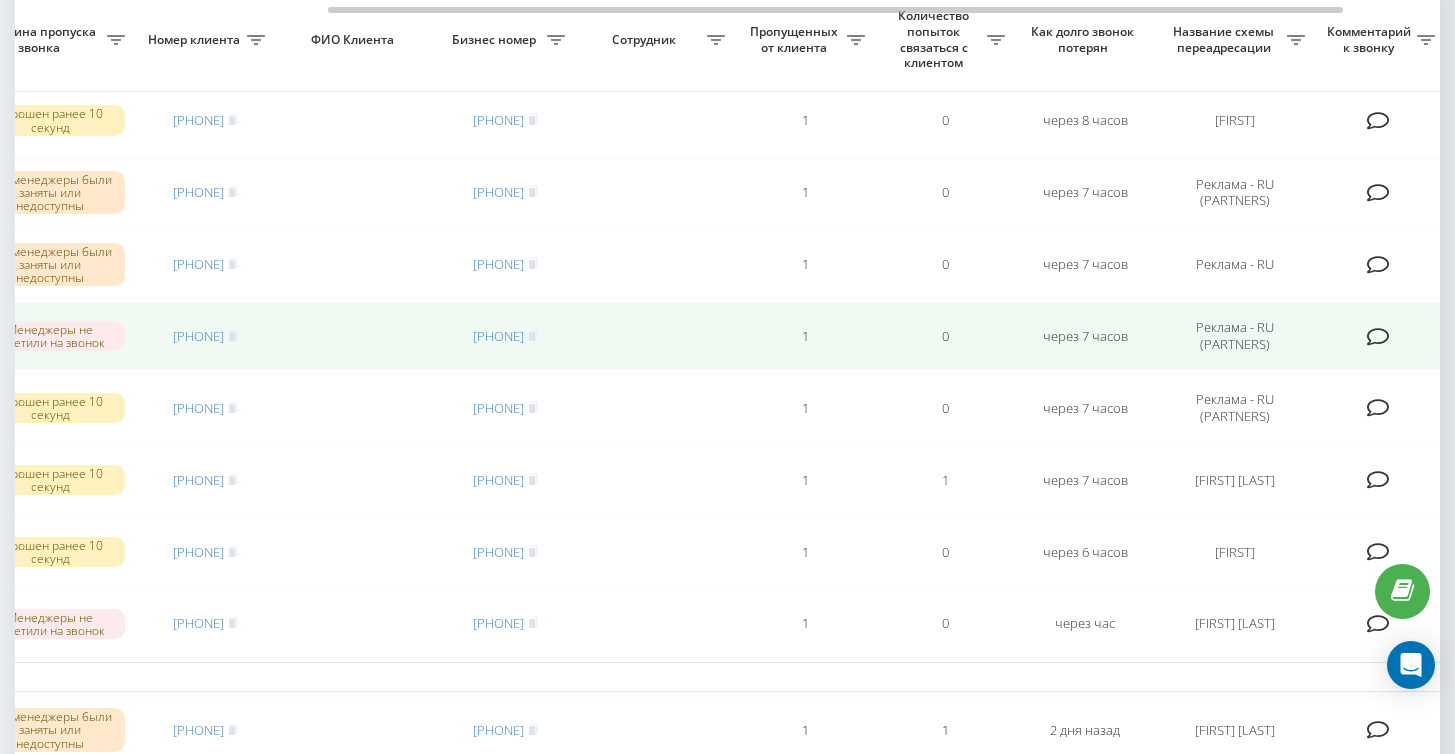 scroll, scrollTop: 194, scrollLeft: 0, axis: vertical 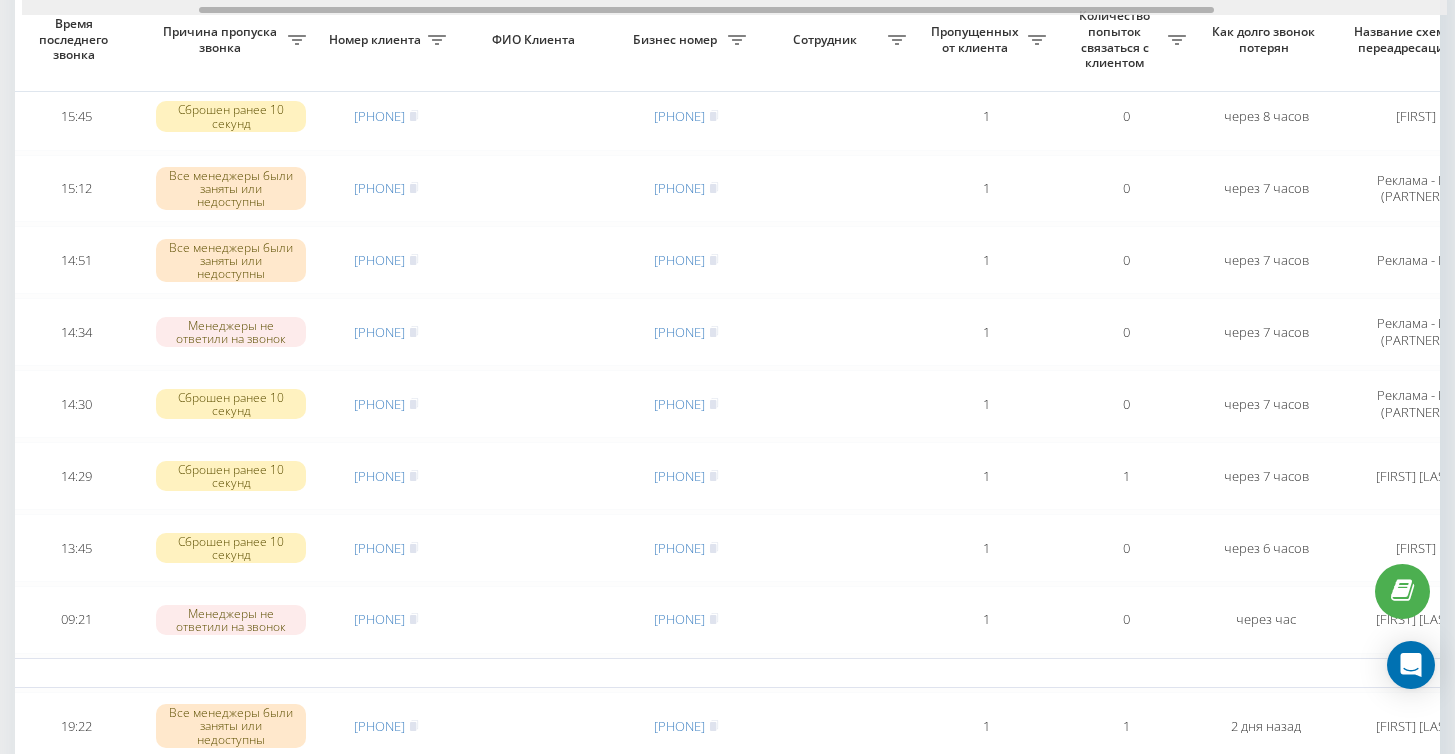 drag, startPoint x: 448, startPoint y: 8, endPoint x: 319, endPoint y: 8, distance: 129 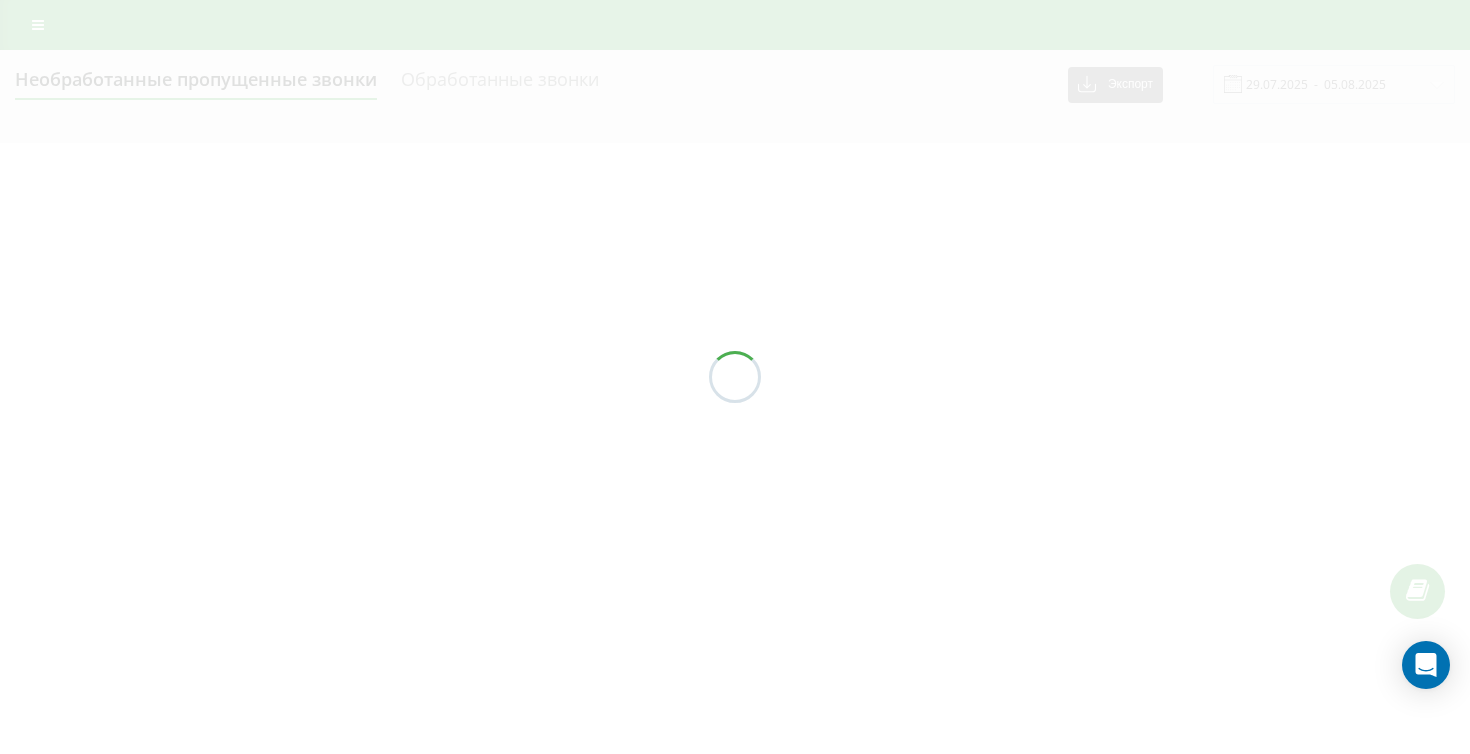 scroll, scrollTop: 0, scrollLeft: 0, axis: both 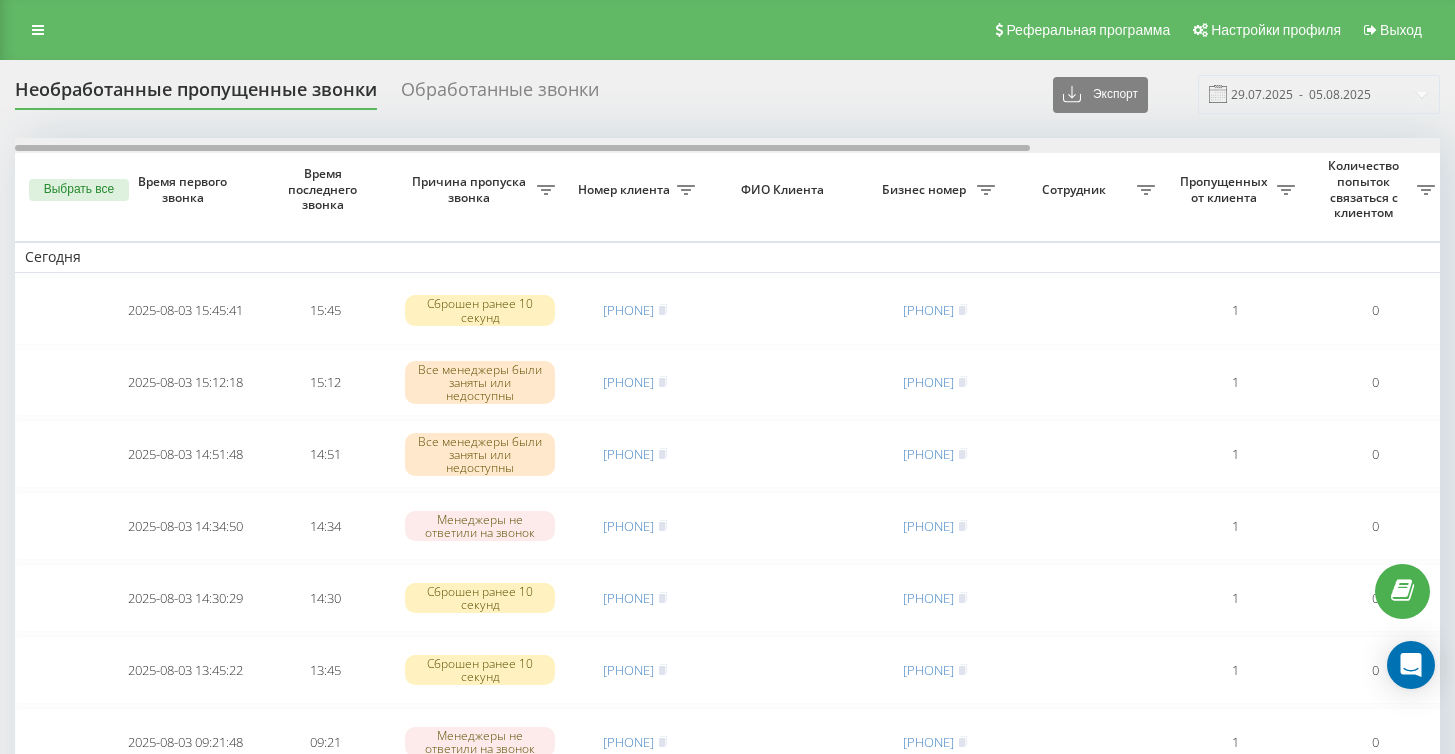 drag, startPoint x: 803, startPoint y: 188, endPoint x: 870, endPoint y: 191, distance: 67.06713 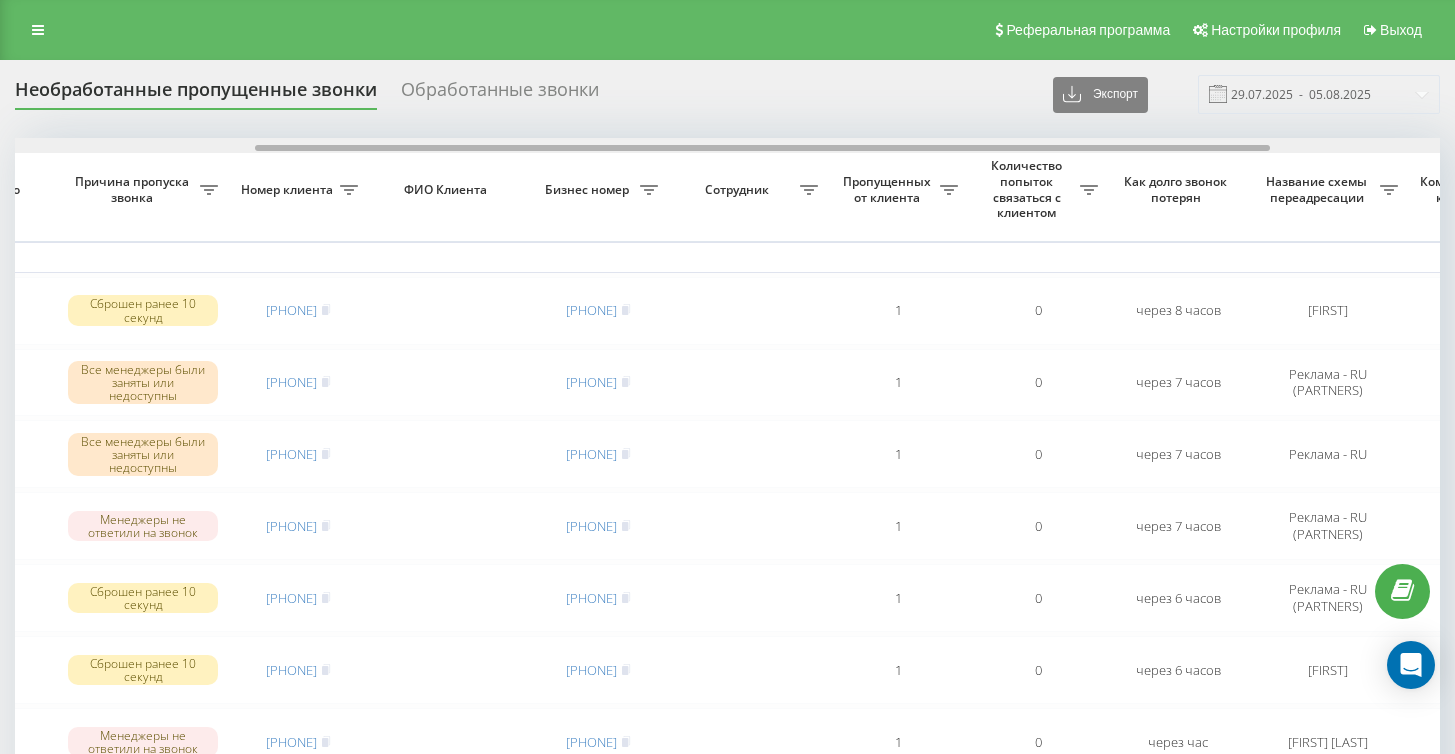 scroll, scrollTop: 0, scrollLeft: 343, axis: horizontal 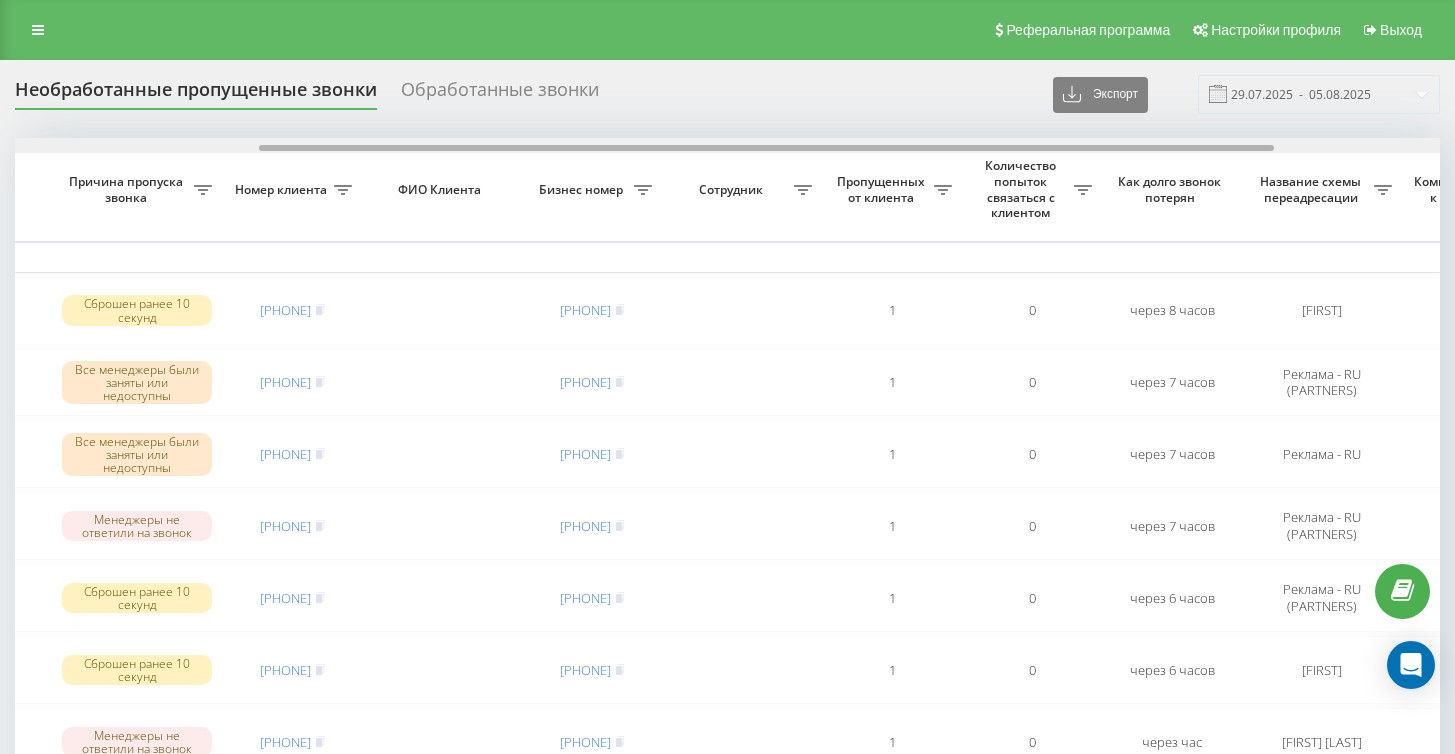 drag, startPoint x: 870, startPoint y: 191, endPoint x: 1059, endPoint y: 191, distance: 189 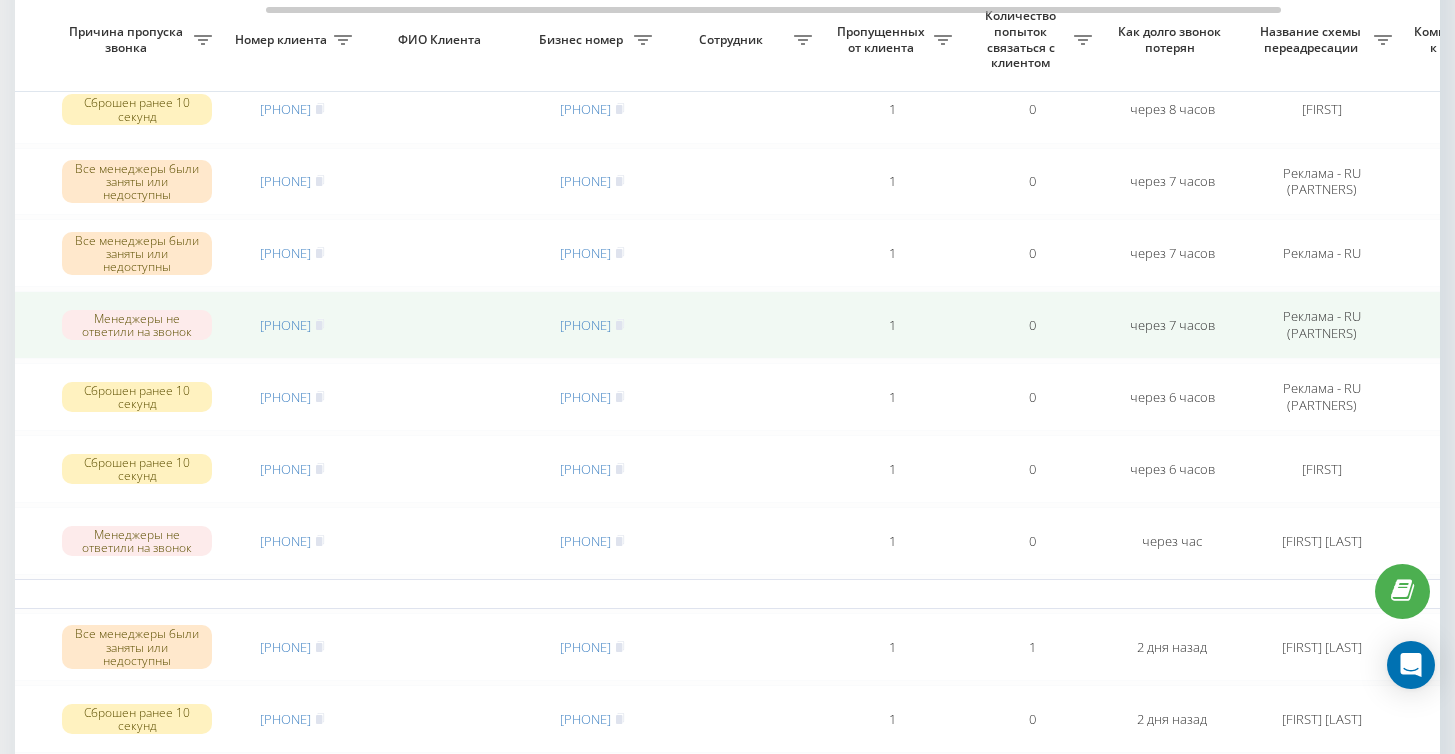 scroll, scrollTop: 73, scrollLeft: 0, axis: vertical 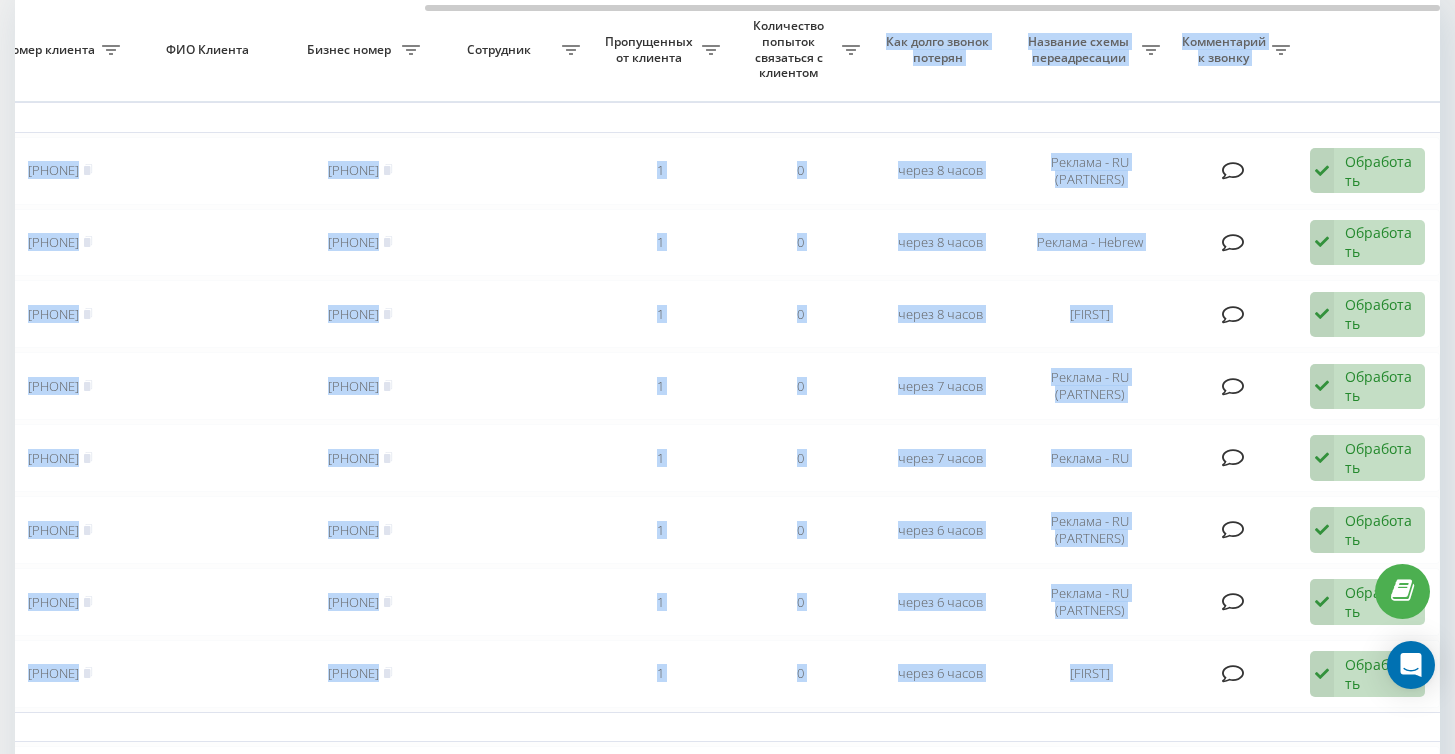 drag, startPoint x: 752, startPoint y: 44, endPoint x: 926, endPoint y: 56, distance: 174.4133 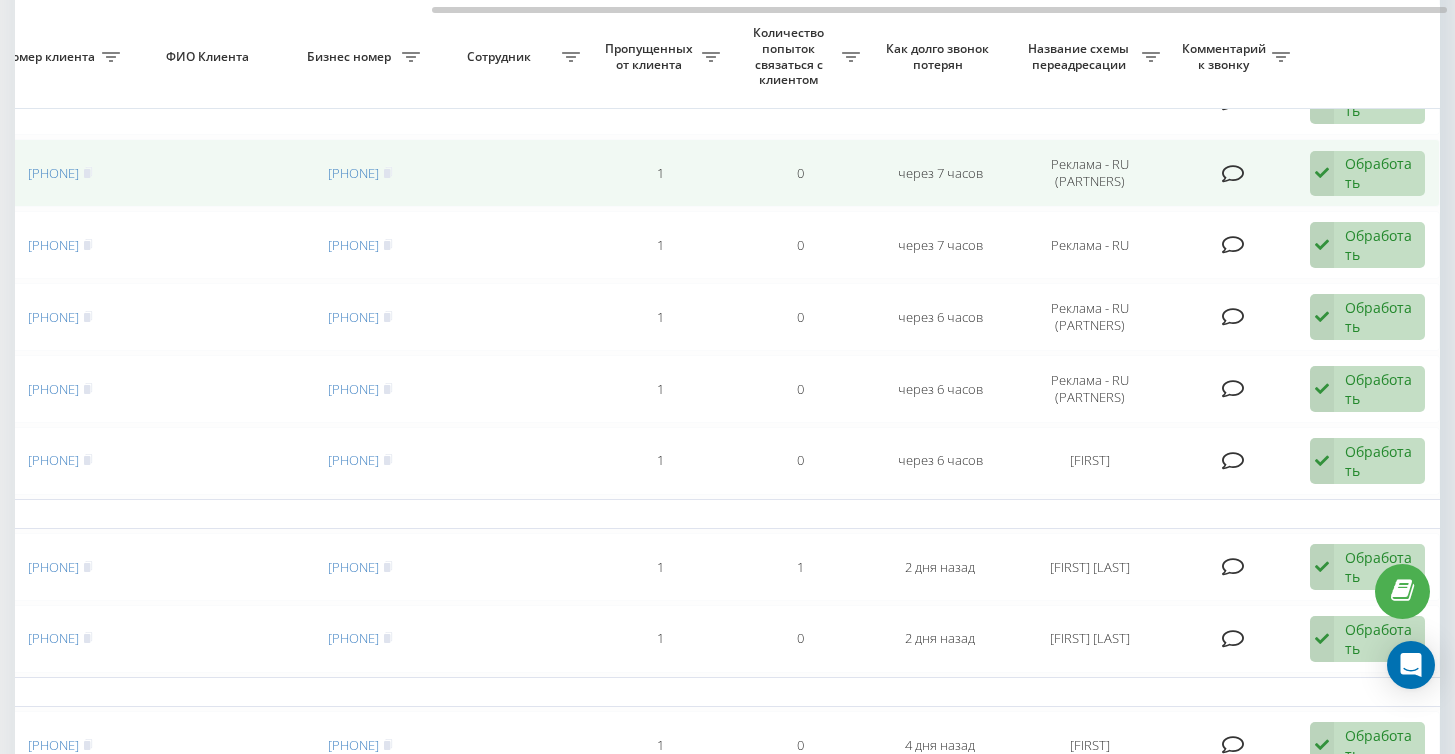 scroll, scrollTop: 370, scrollLeft: 0, axis: vertical 